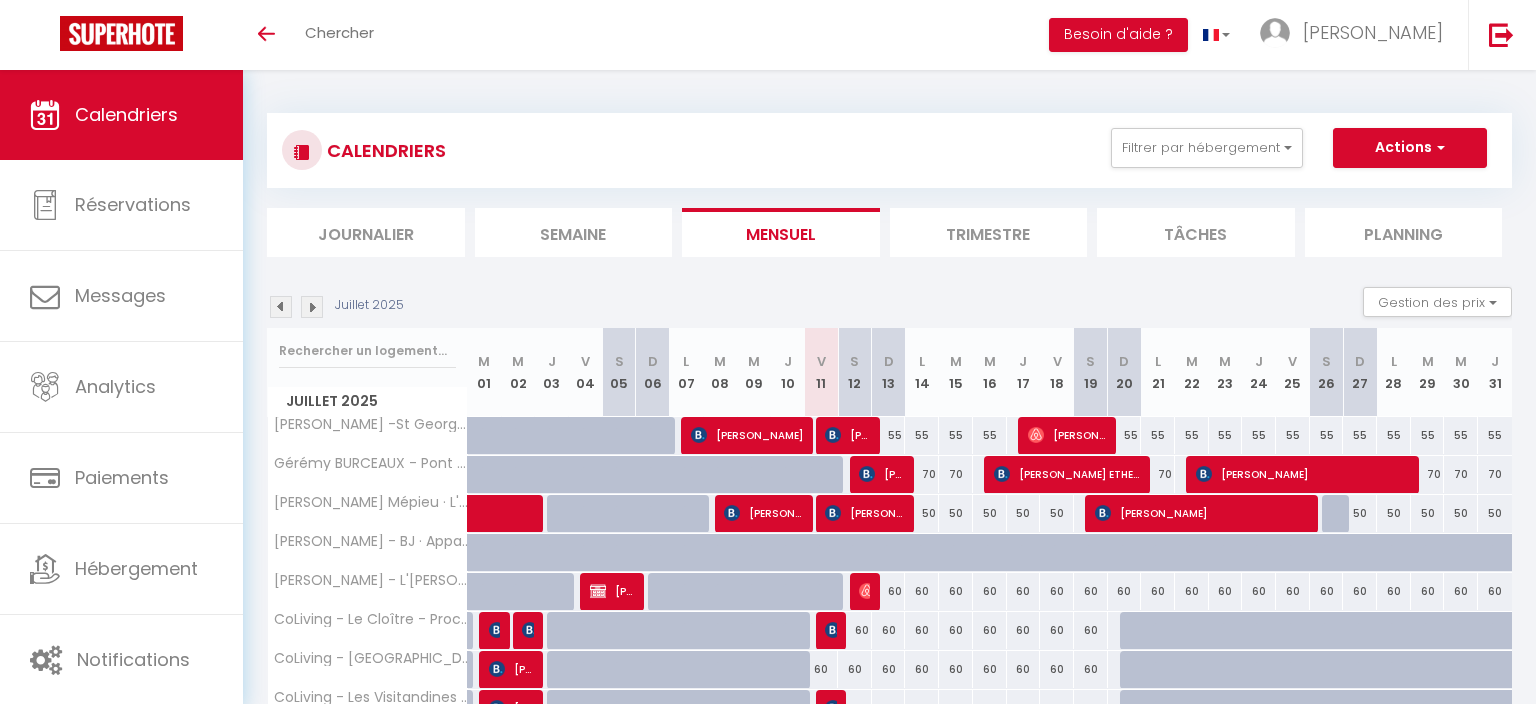 select 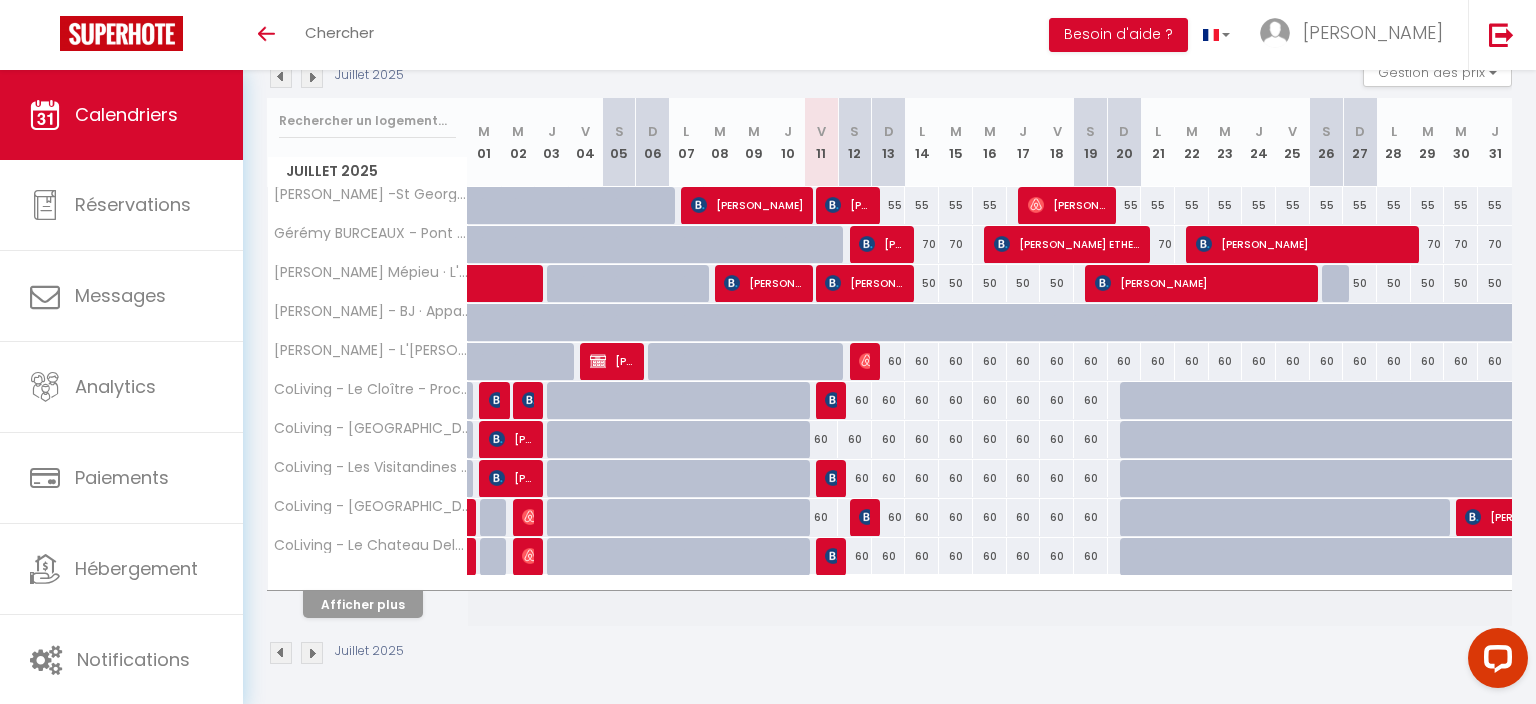 scroll, scrollTop: 230, scrollLeft: 0, axis: vertical 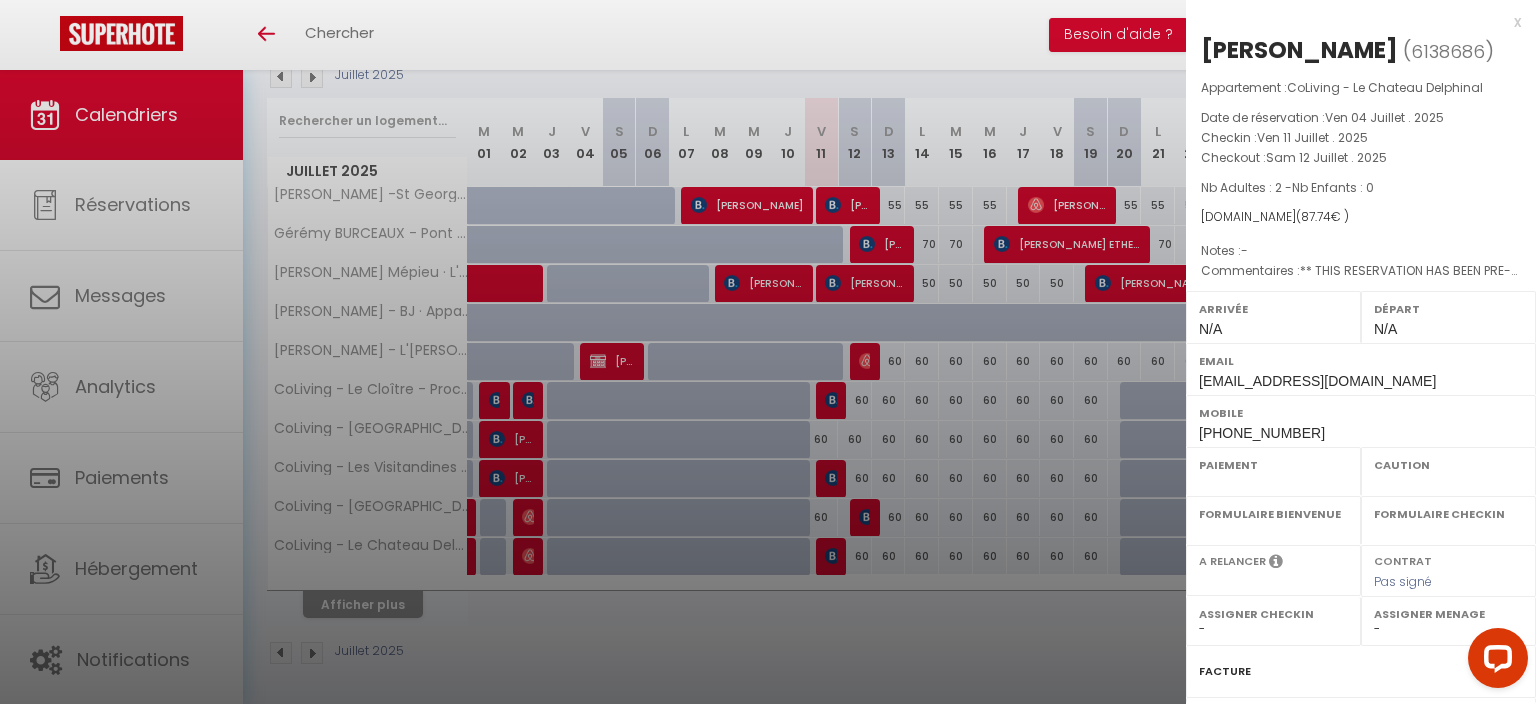 select on "OK" 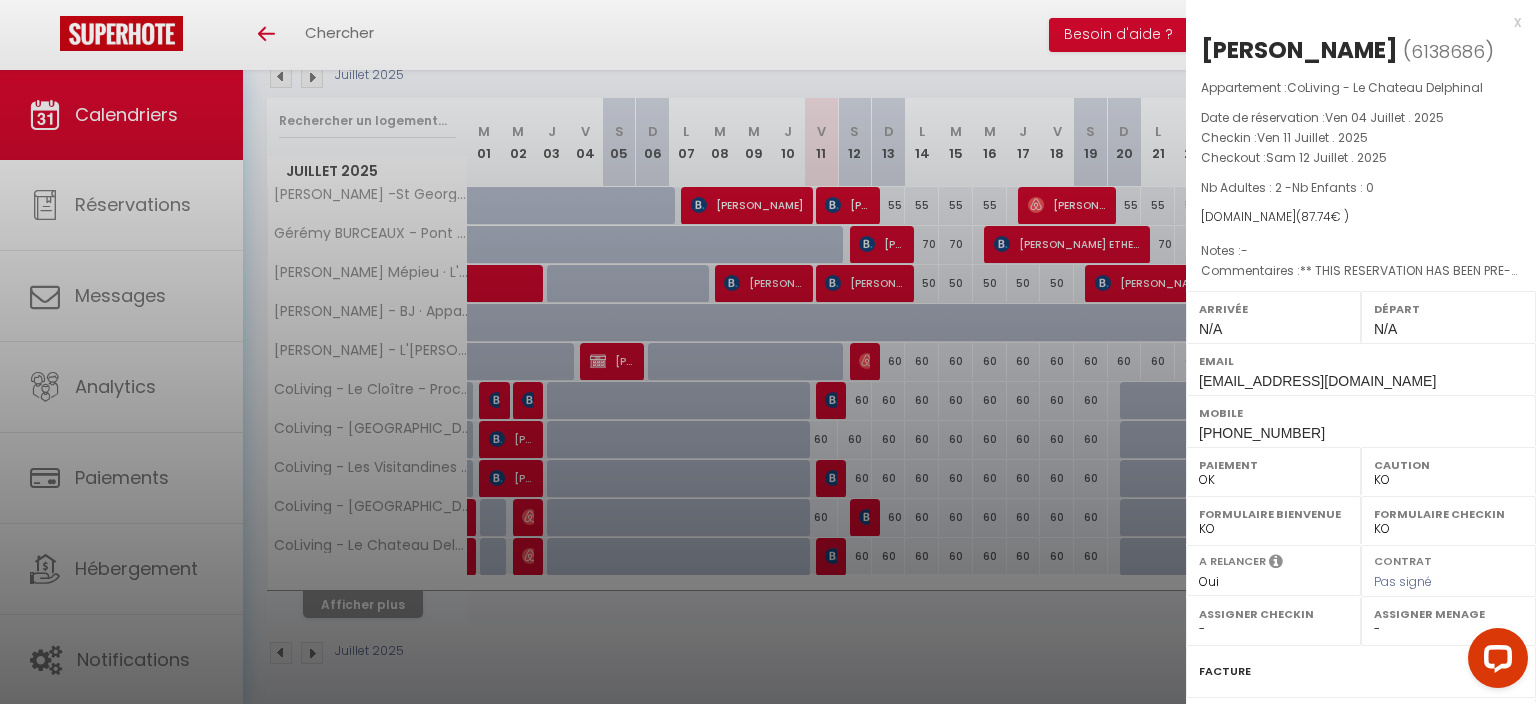select 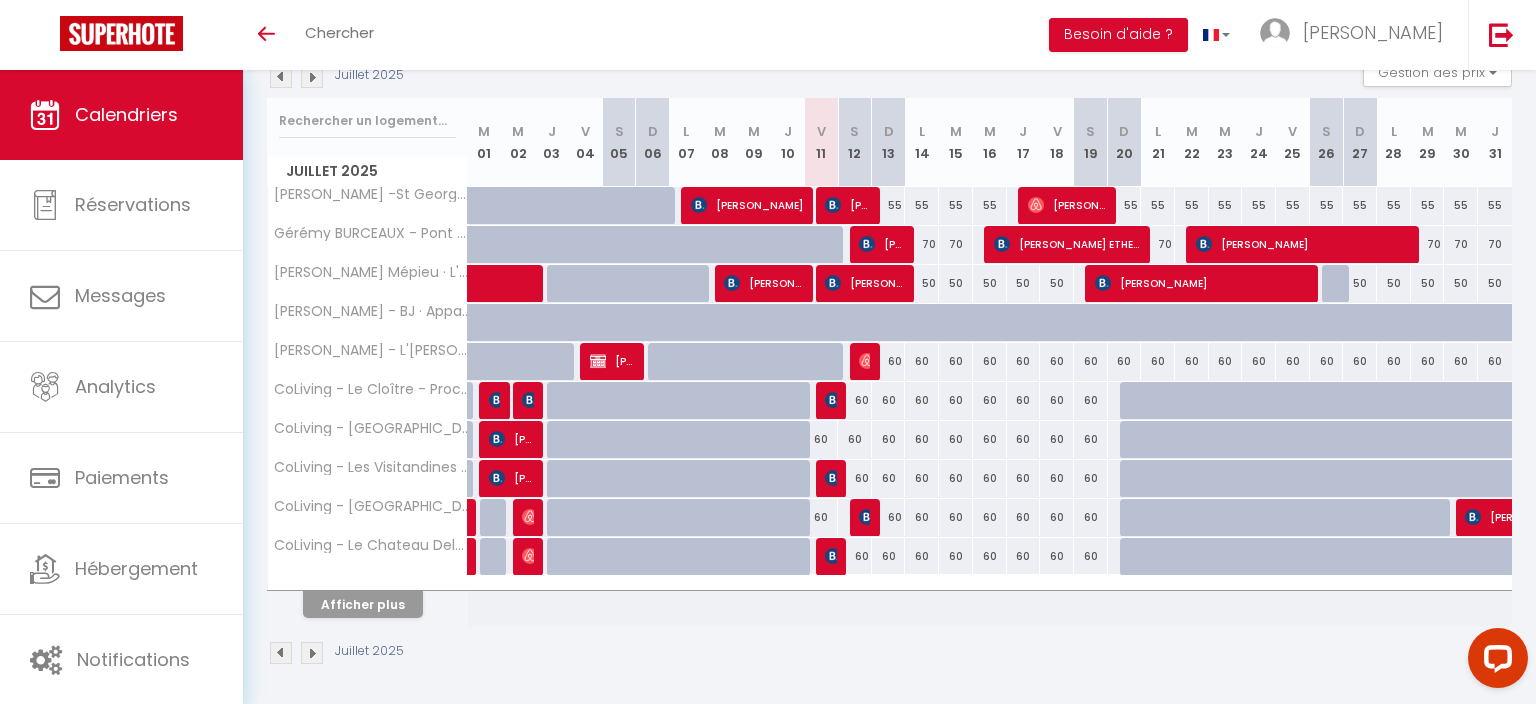 scroll, scrollTop: 0, scrollLeft: 0, axis: both 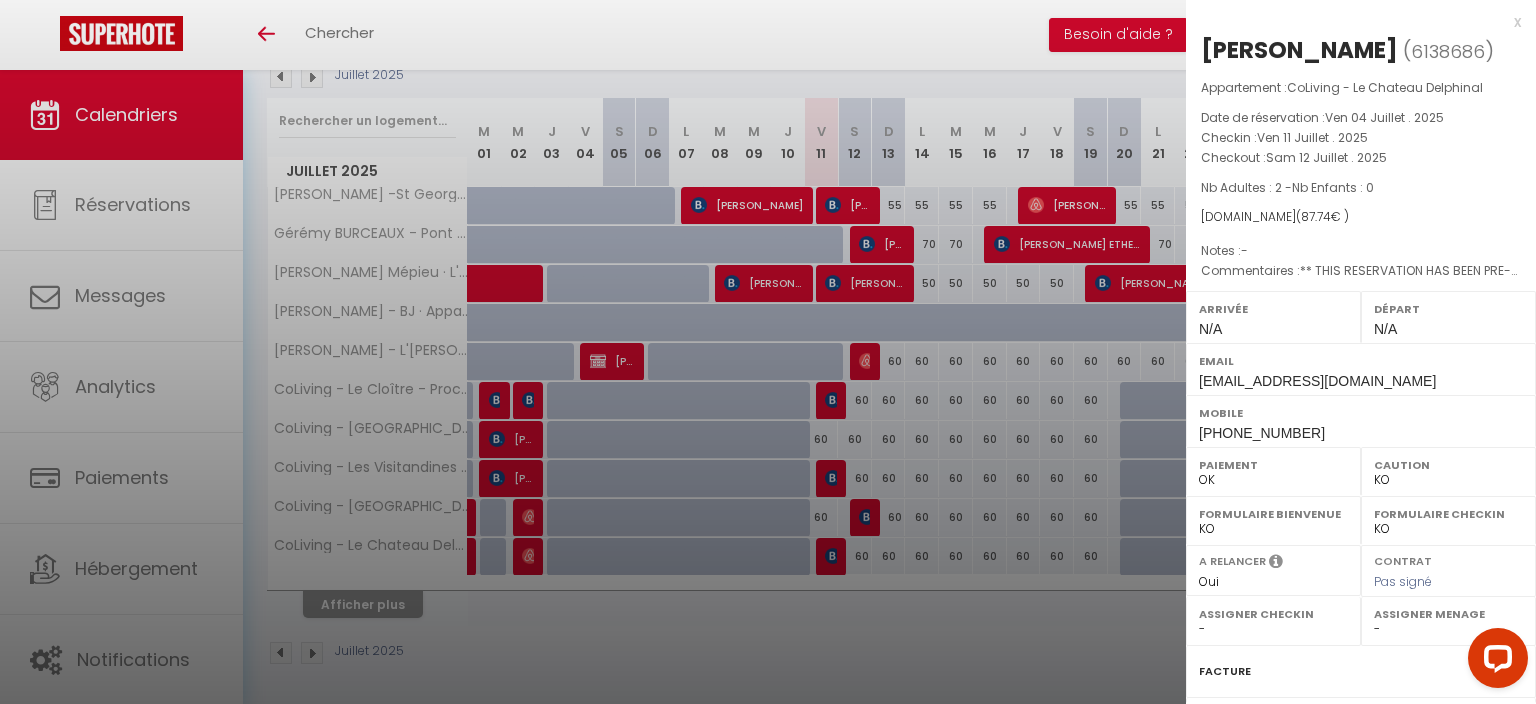 select on "42439" 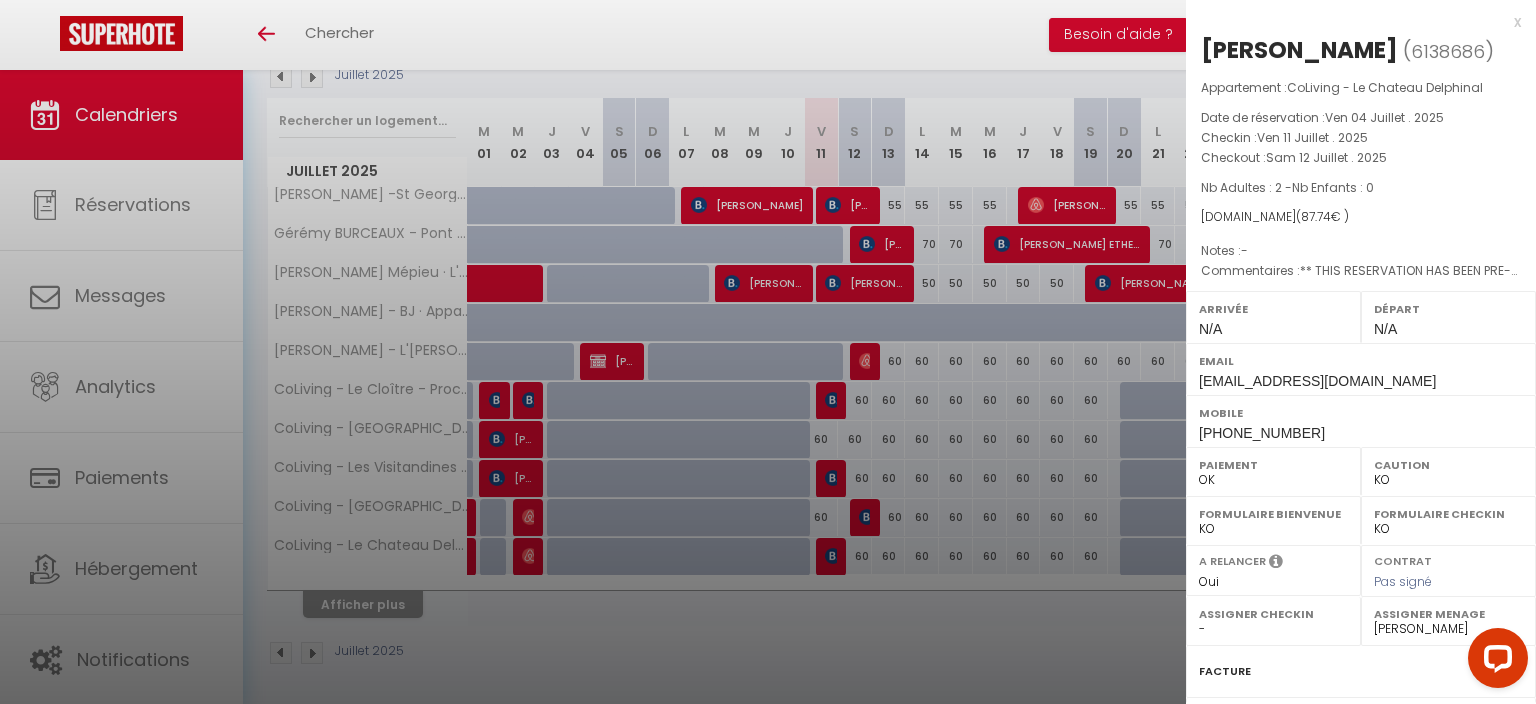 scroll, scrollTop: 225, scrollLeft: 0, axis: vertical 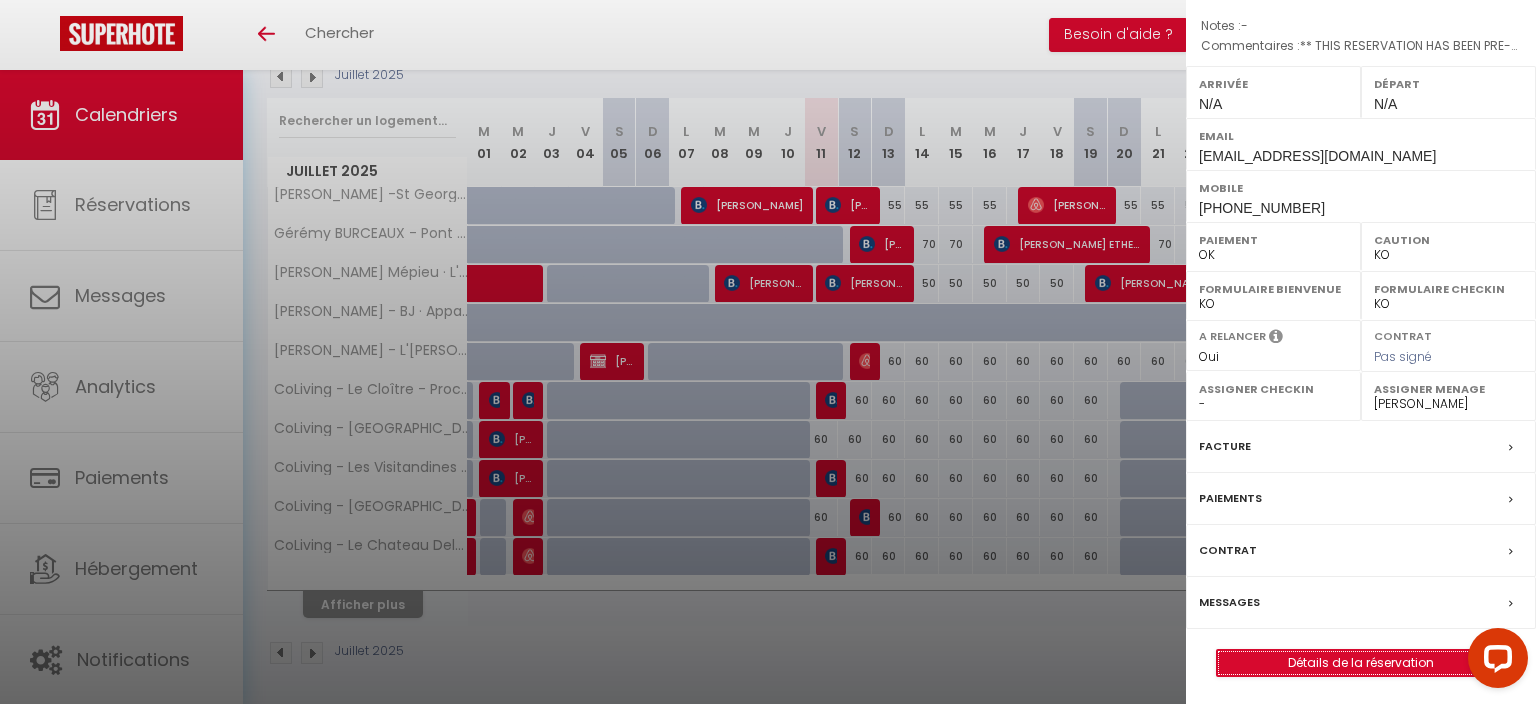 click on "Détails de la réservation" at bounding box center (1361, 663) 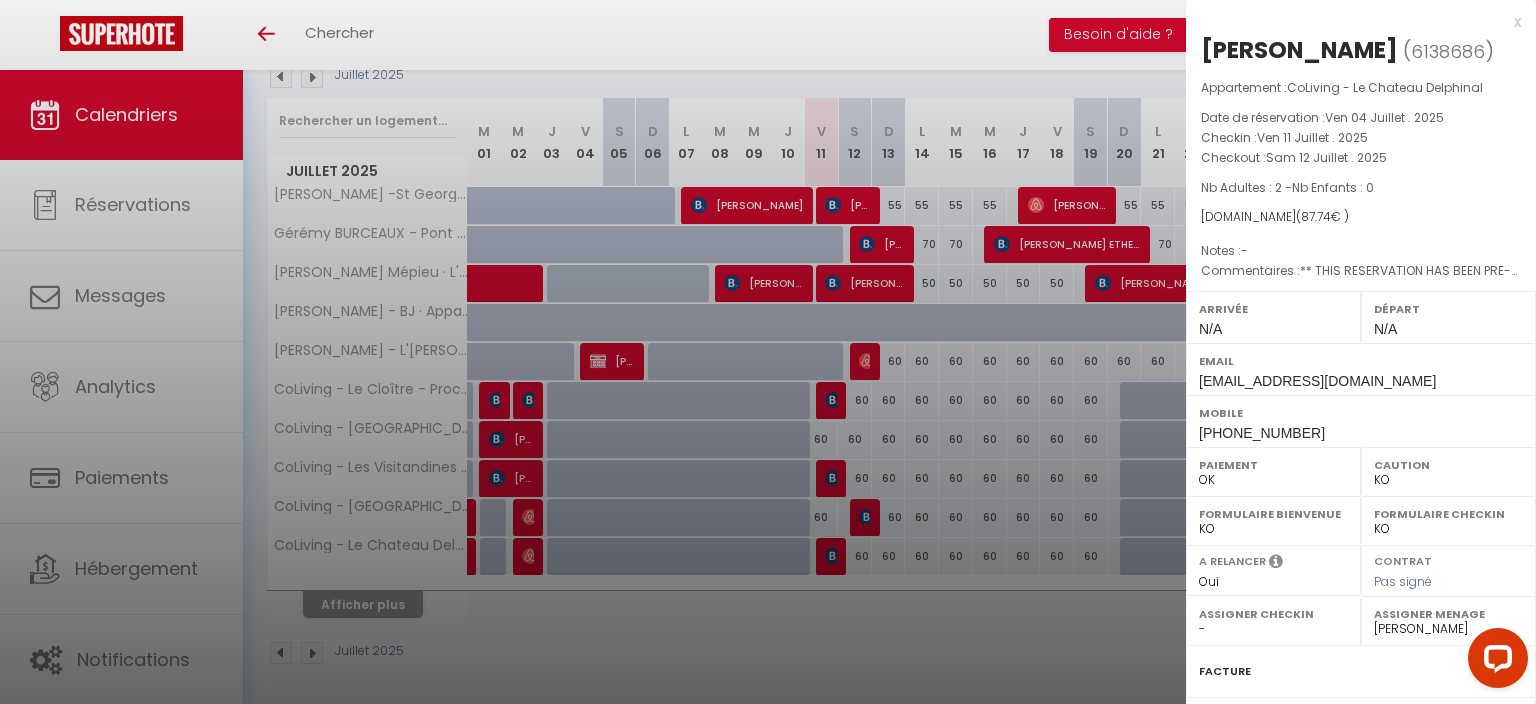 select 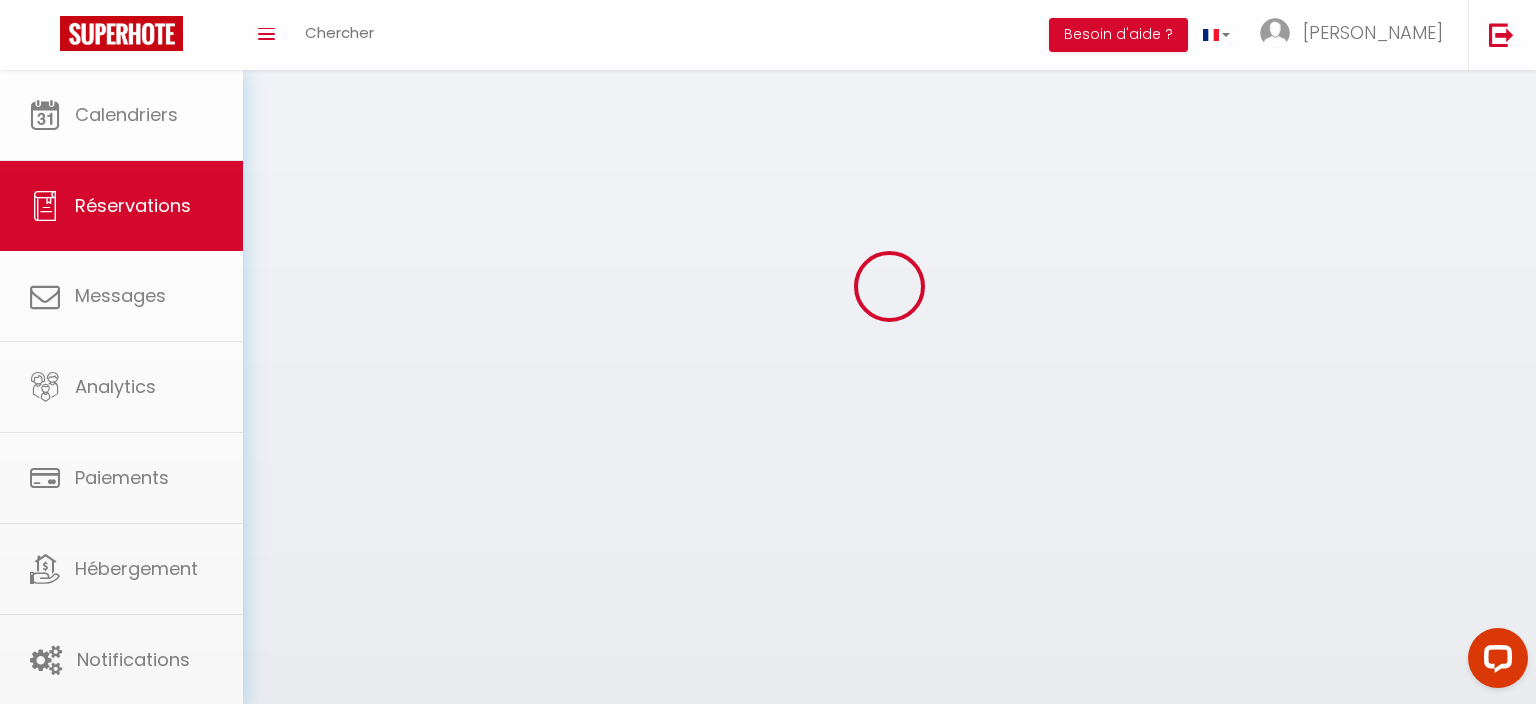 scroll, scrollTop: 0, scrollLeft: 0, axis: both 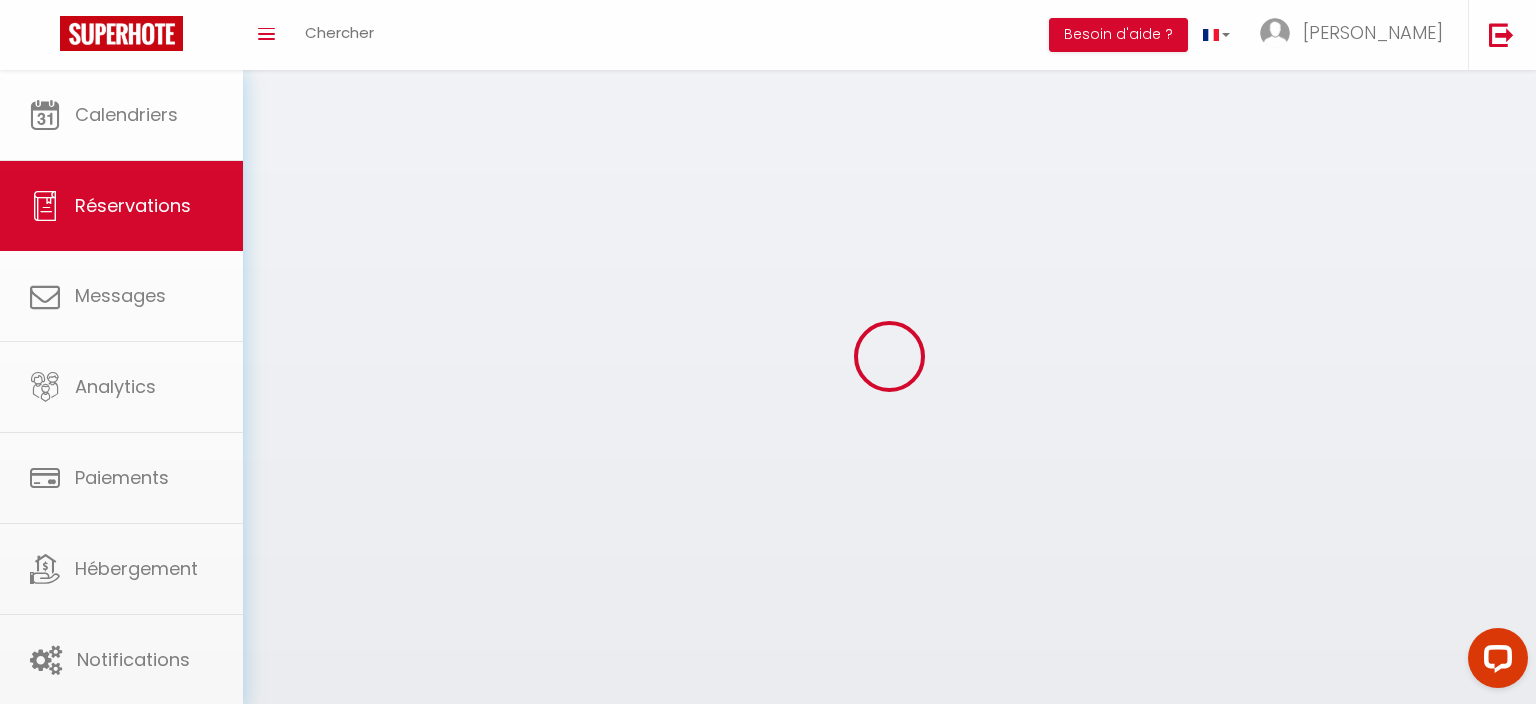 select 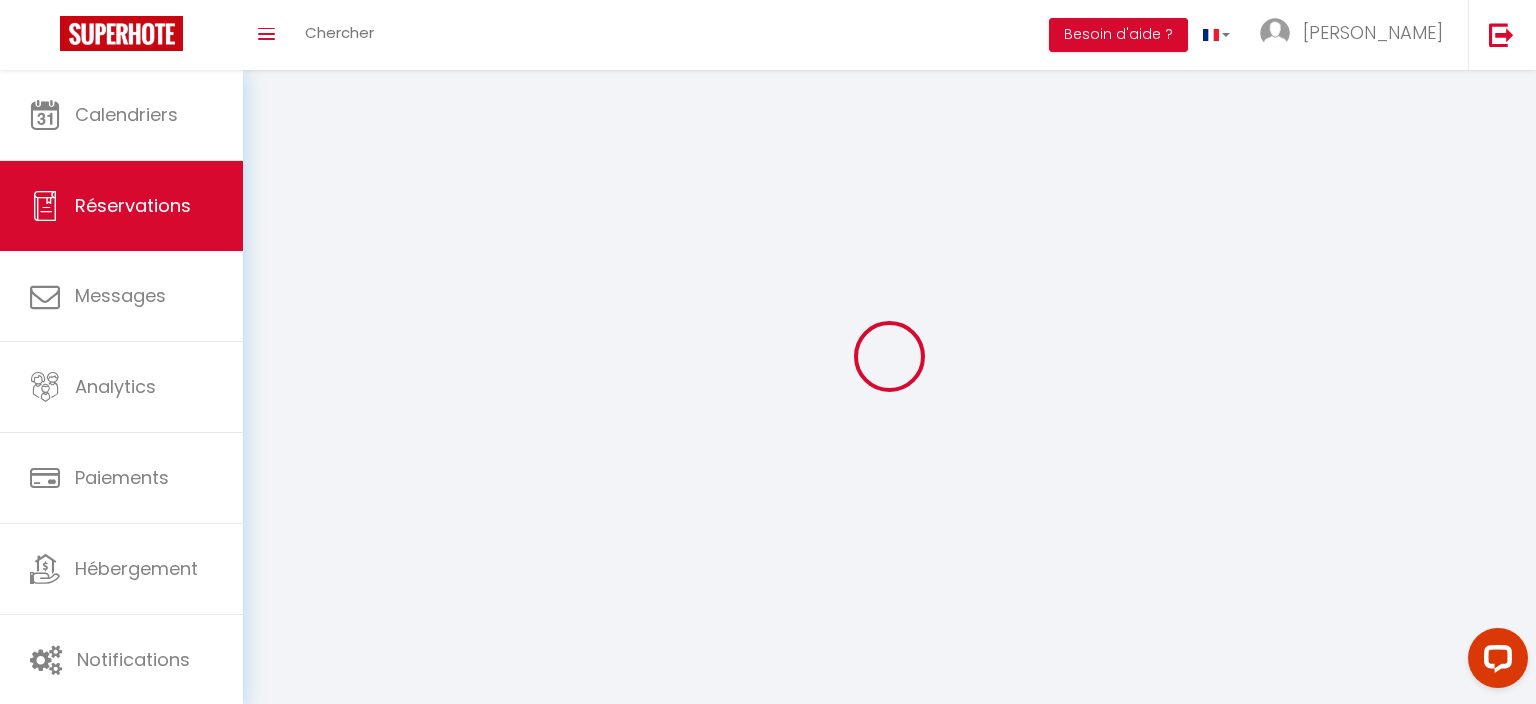 select 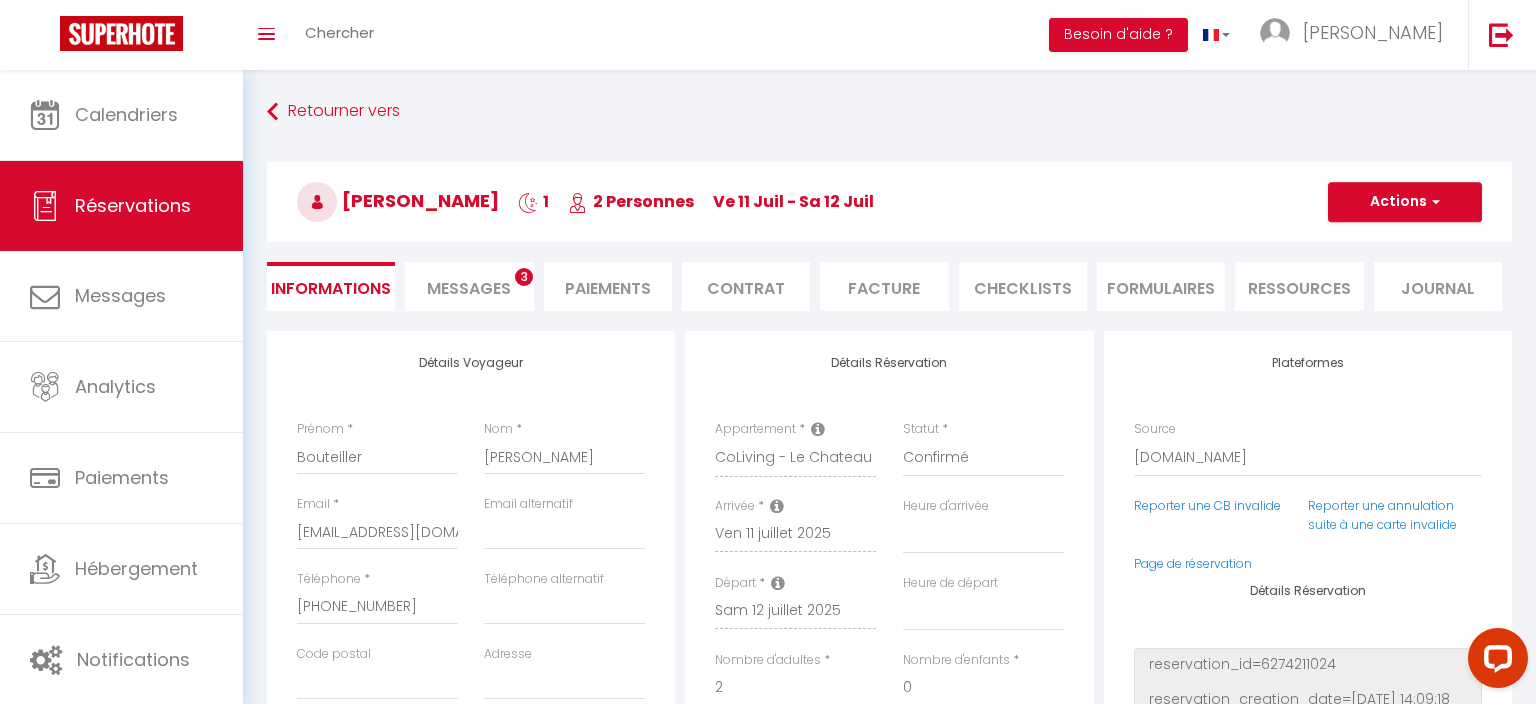 type on "30" 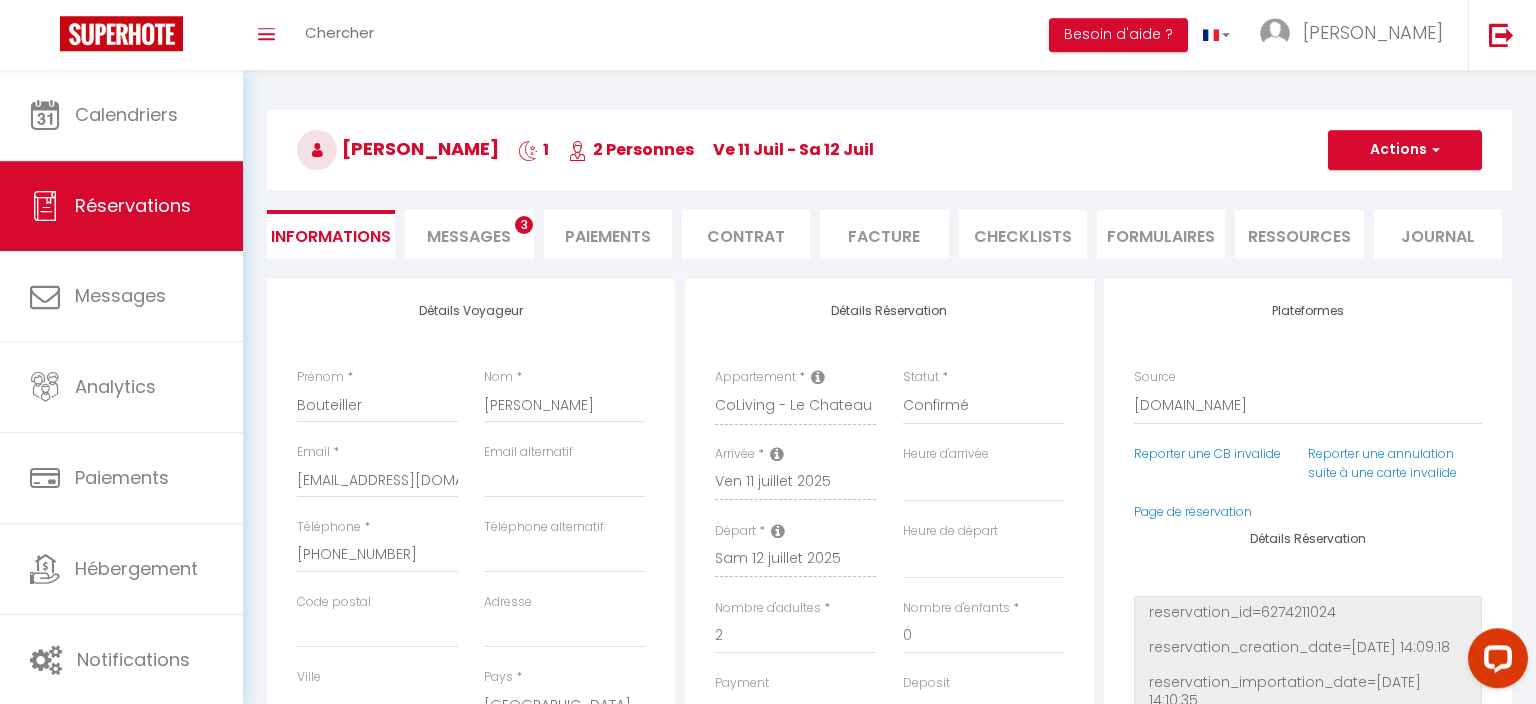 scroll, scrollTop: 0, scrollLeft: 0, axis: both 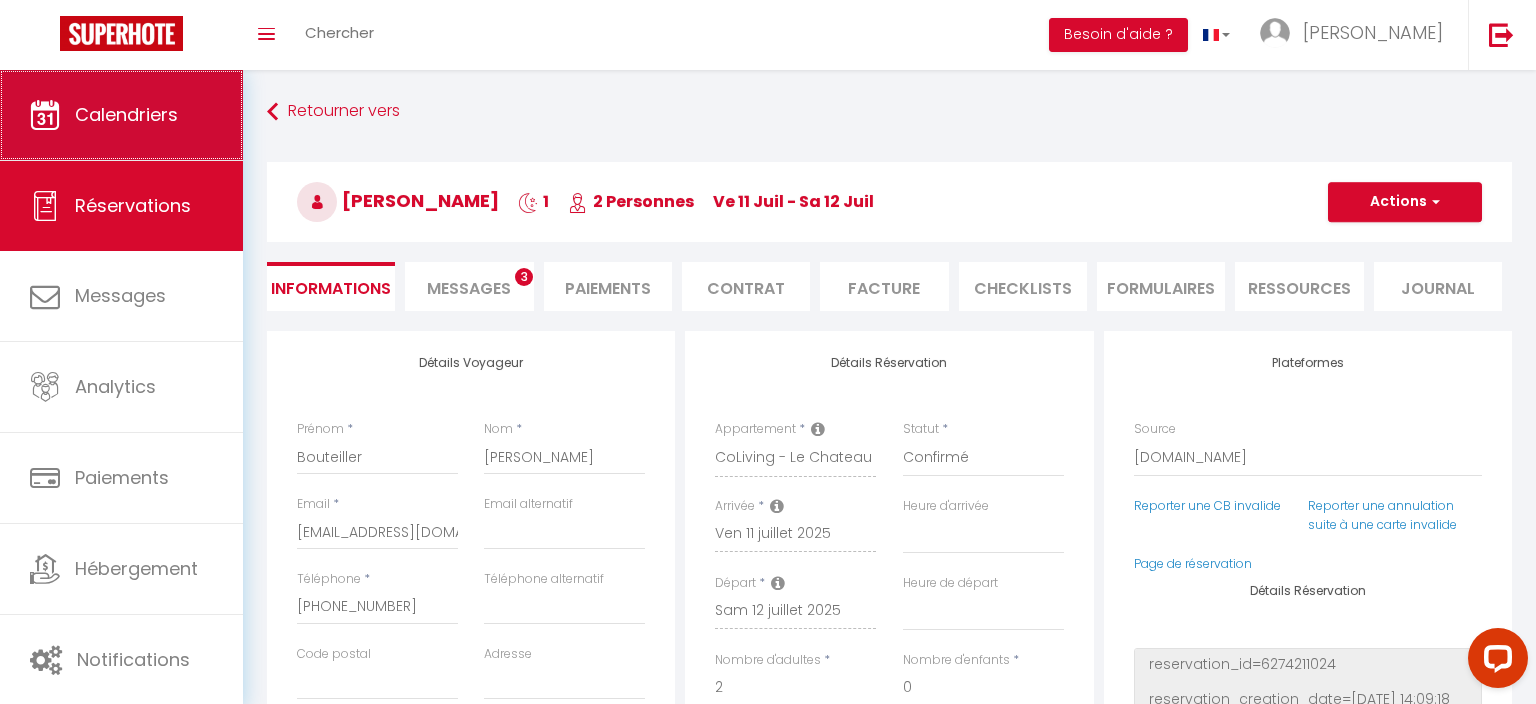 click on "Calendriers" at bounding box center [126, 114] 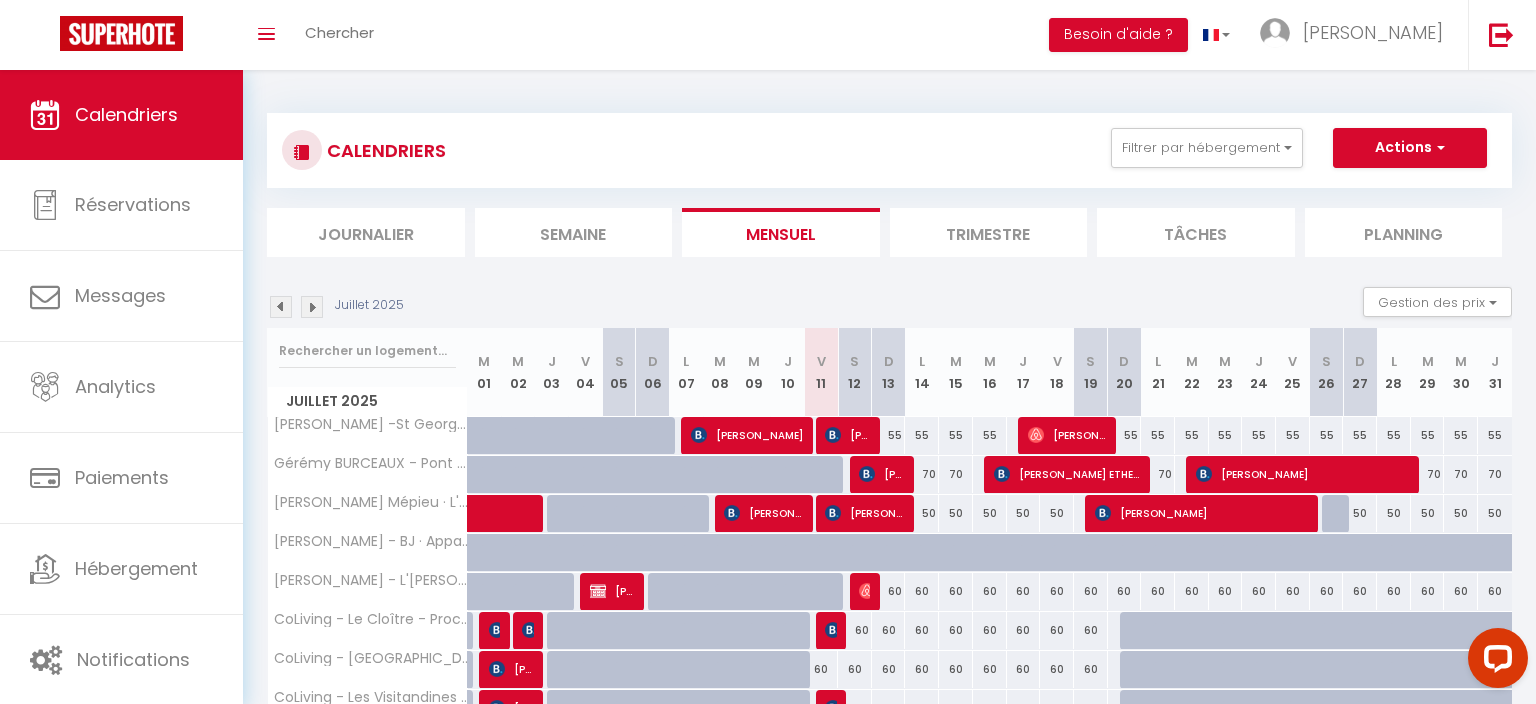 click on "[PERSON_NAME]" at bounding box center (847, 435) 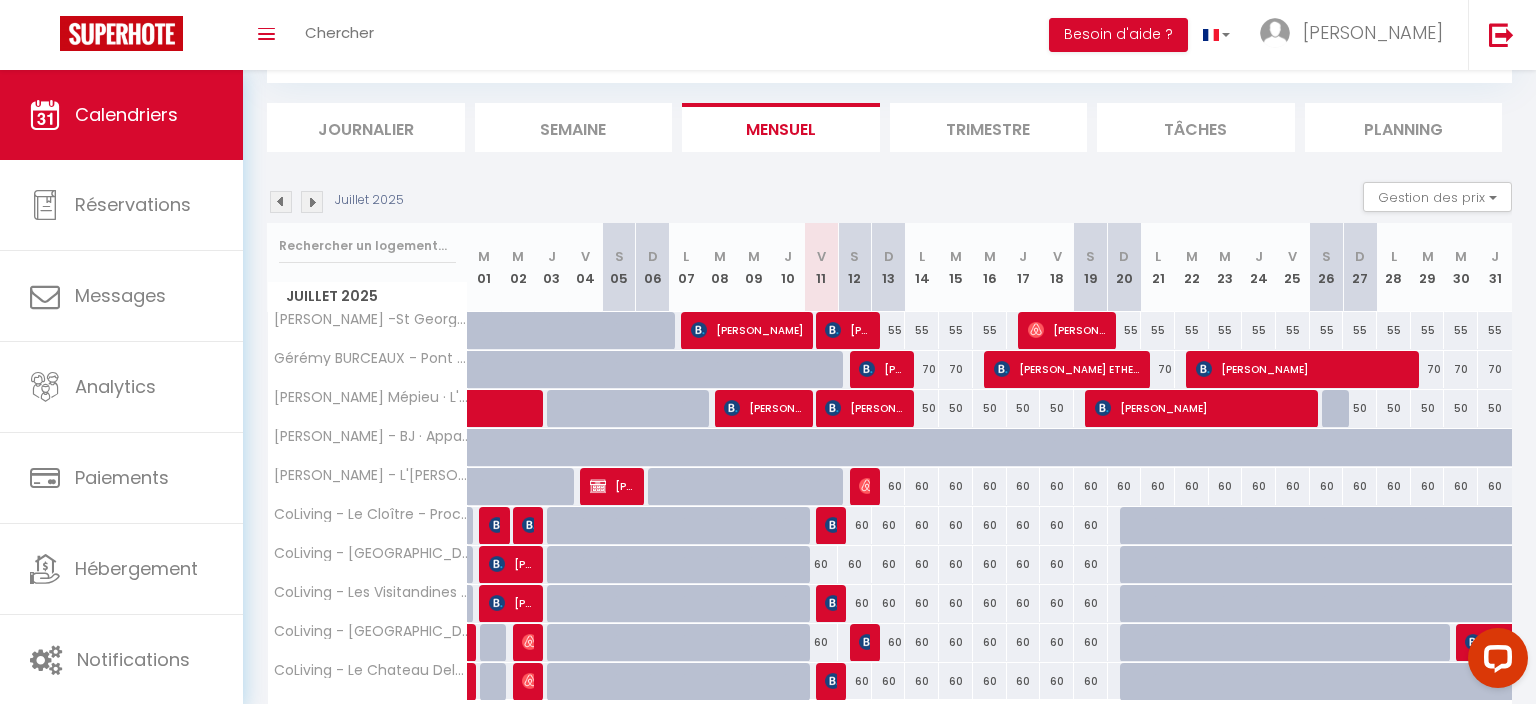 select on "OK" 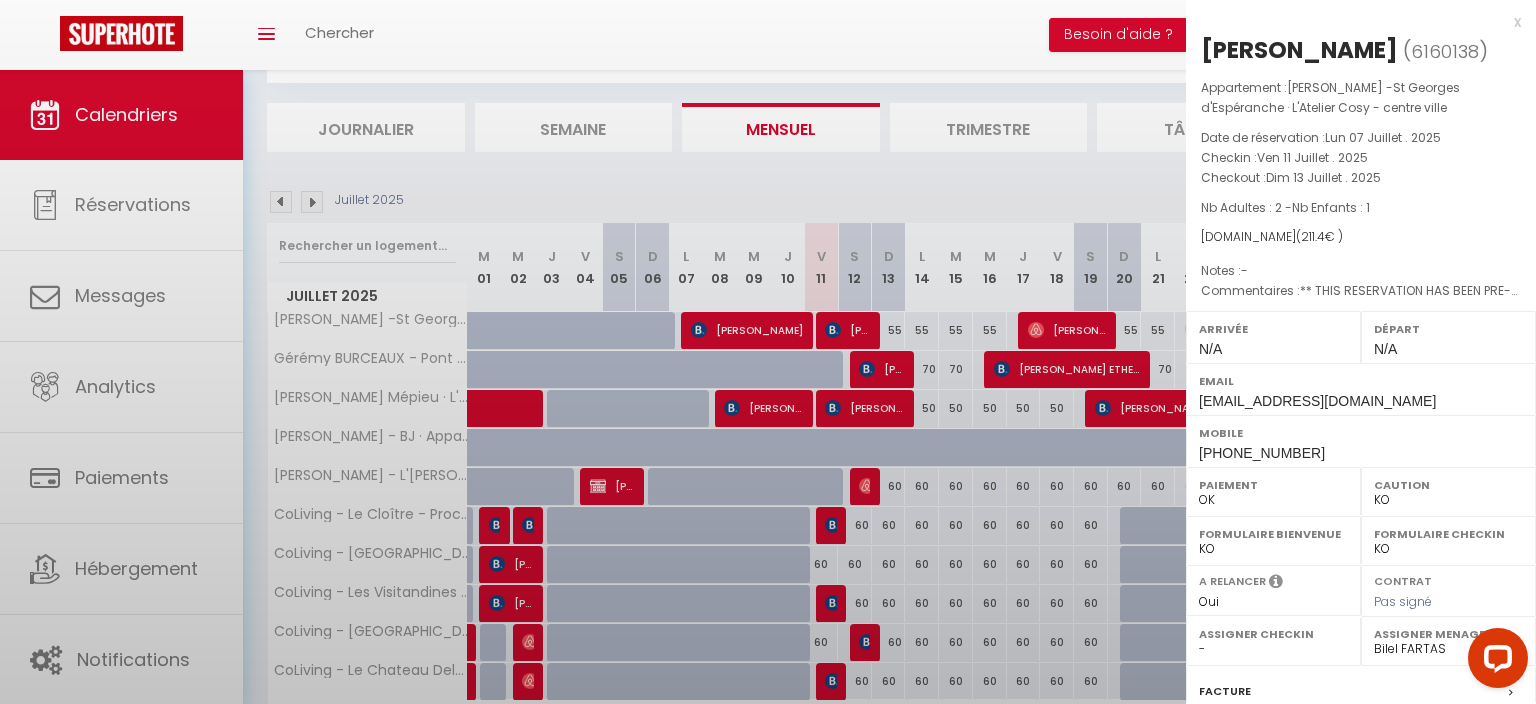 scroll, scrollTop: 225, scrollLeft: 0, axis: vertical 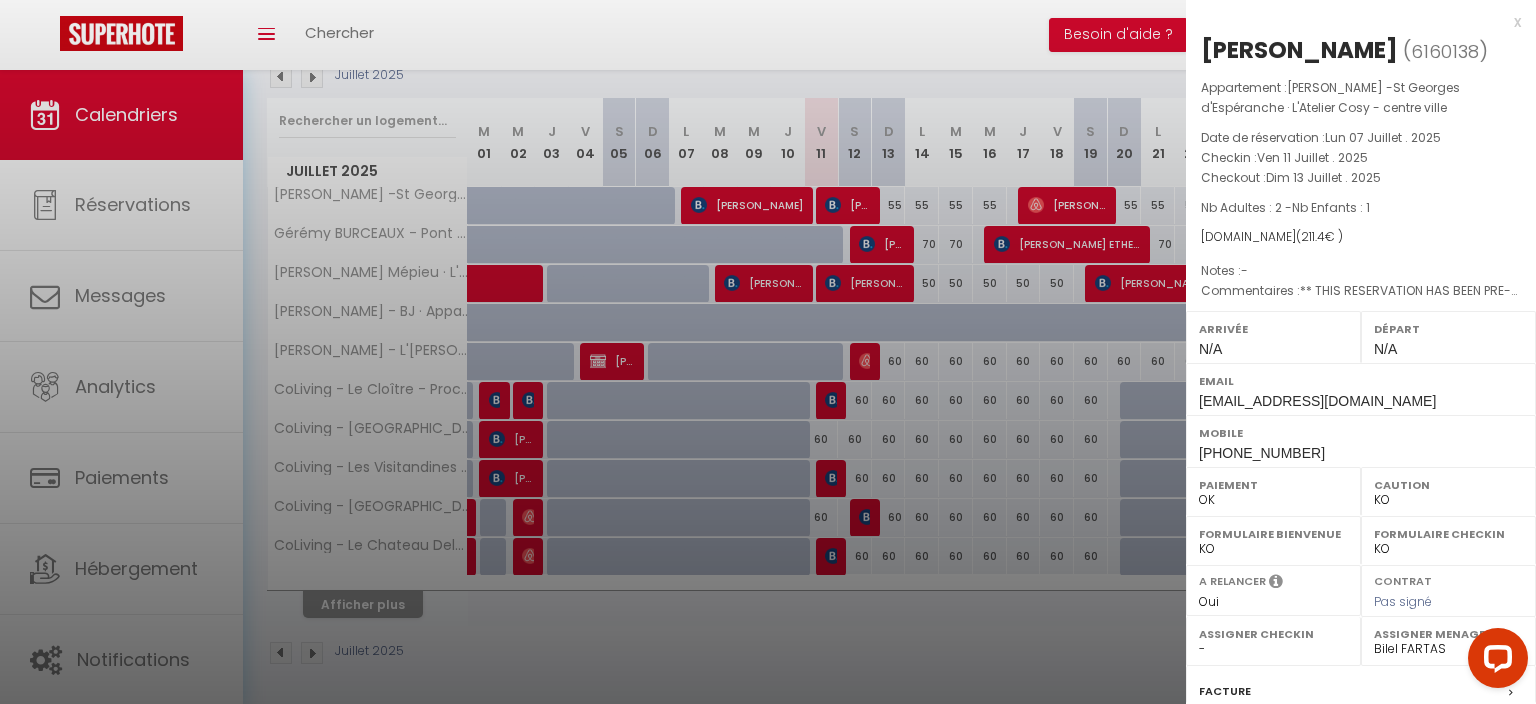 click at bounding box center (768, 352) 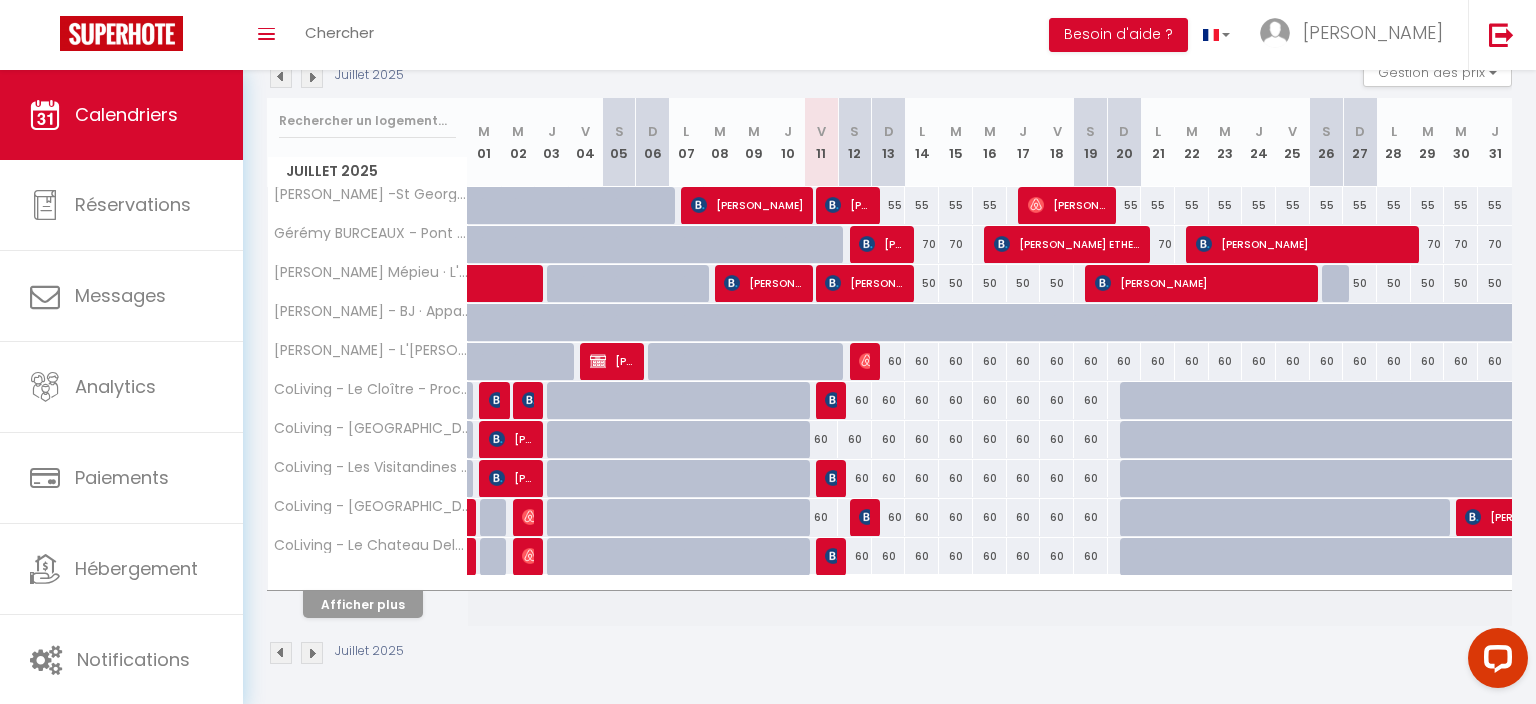 click on "60" at bounding box center (854, 400) 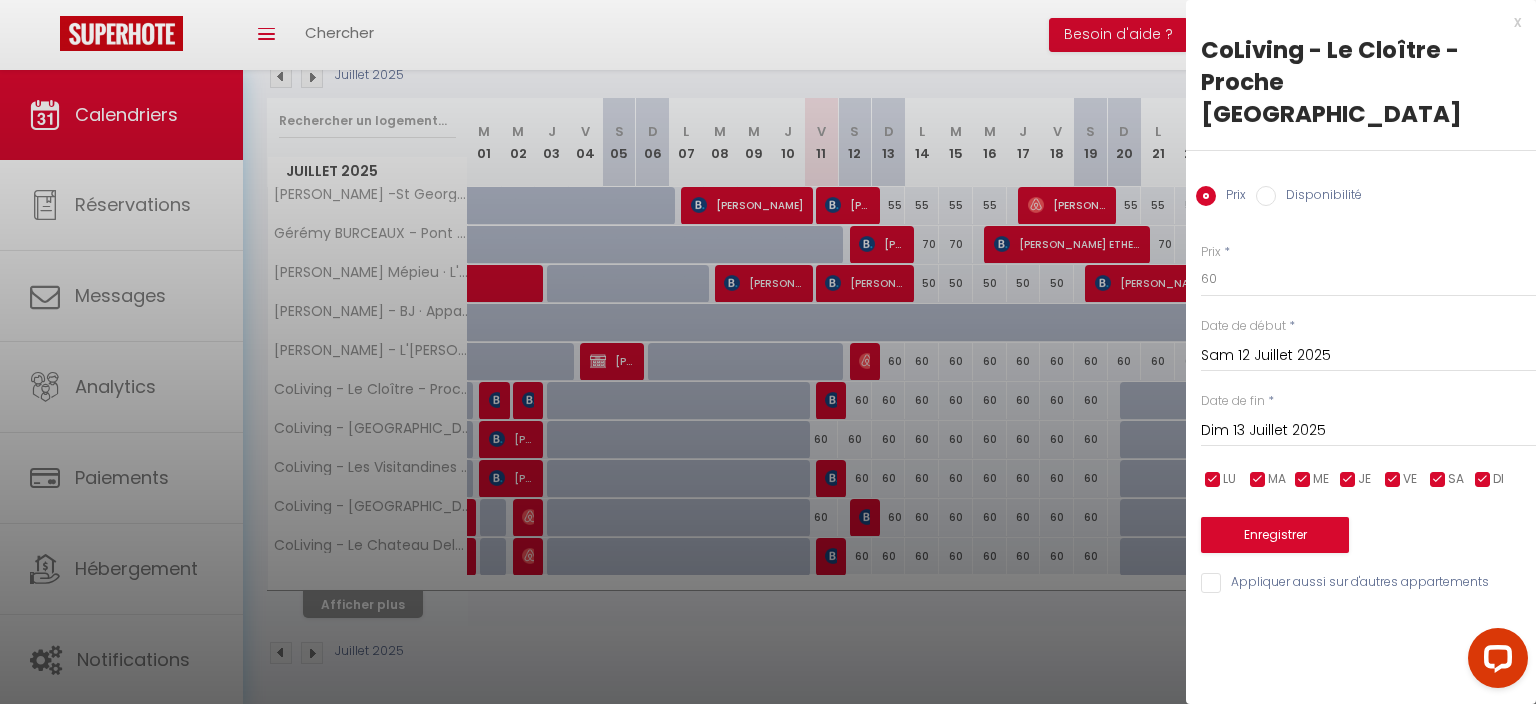 click at bounding box center (768, 352) 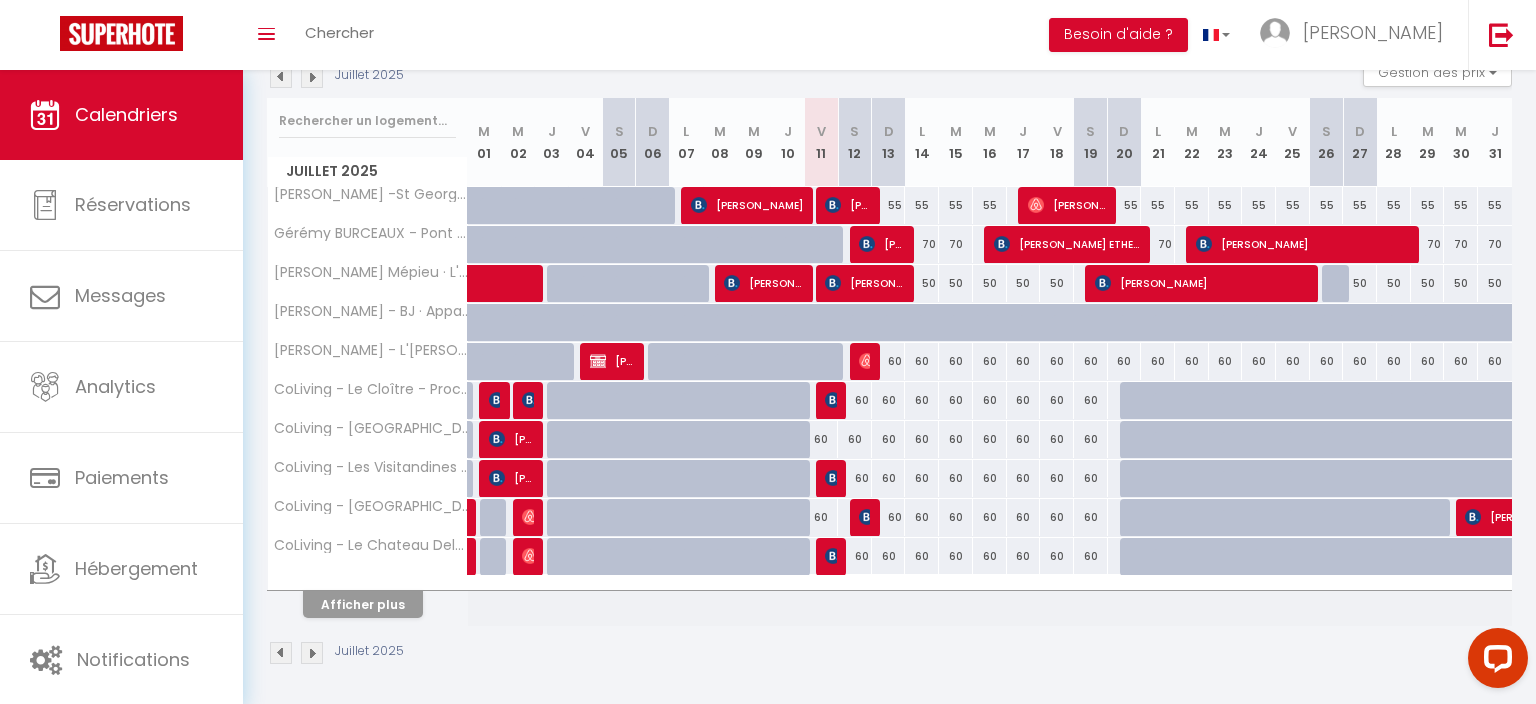 click at bounding box center (833, 400) 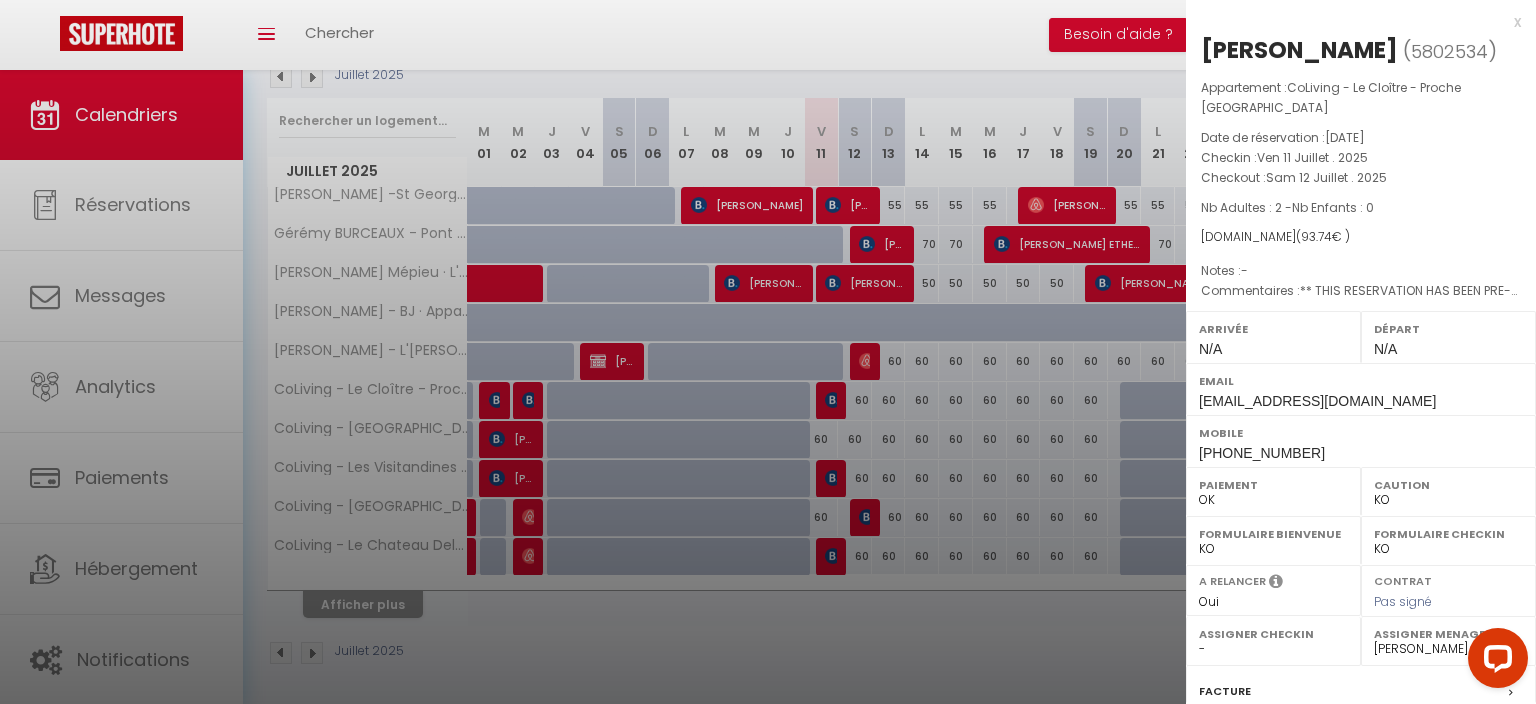 scroll, scrollTop: 225, scrollLeft: 0, axis: vertical 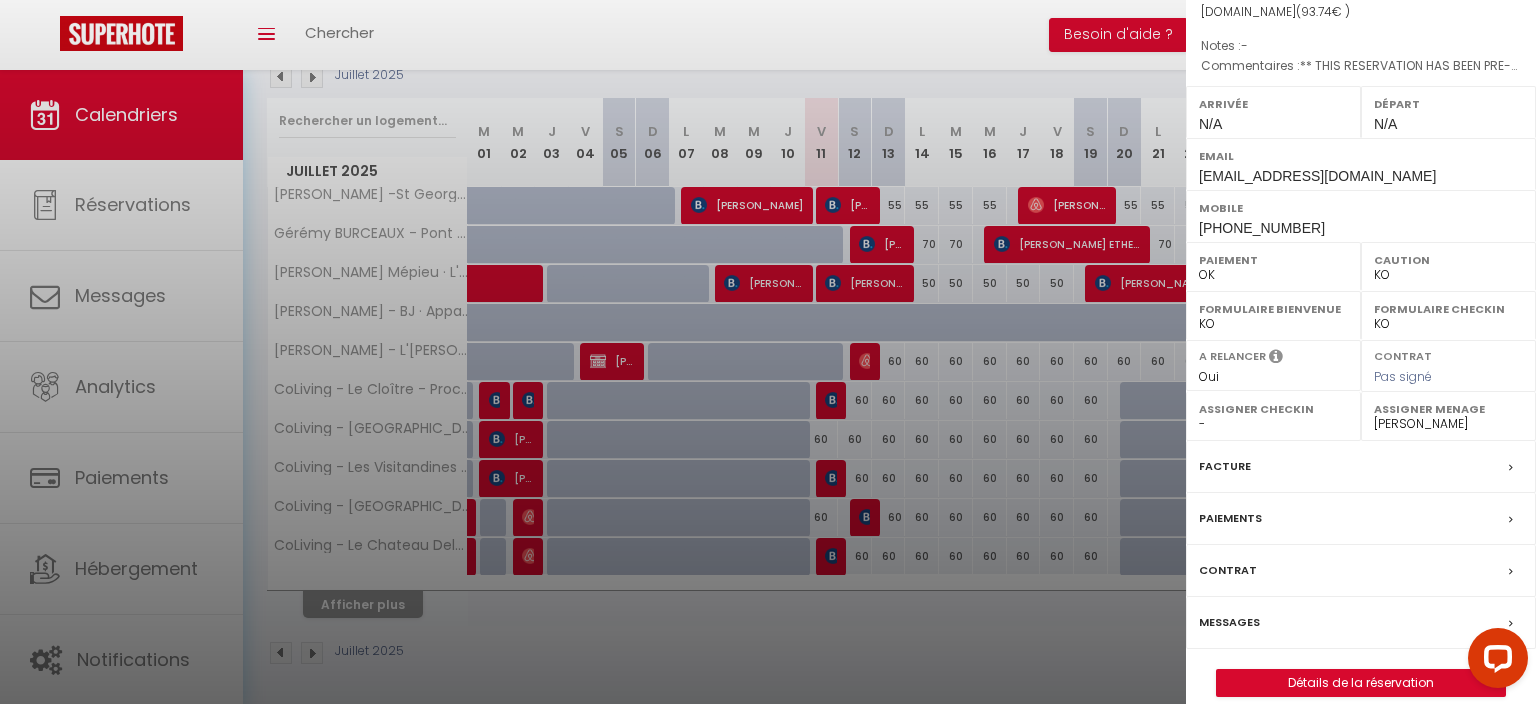click on "Messages" at bounding box center (1229, 622) 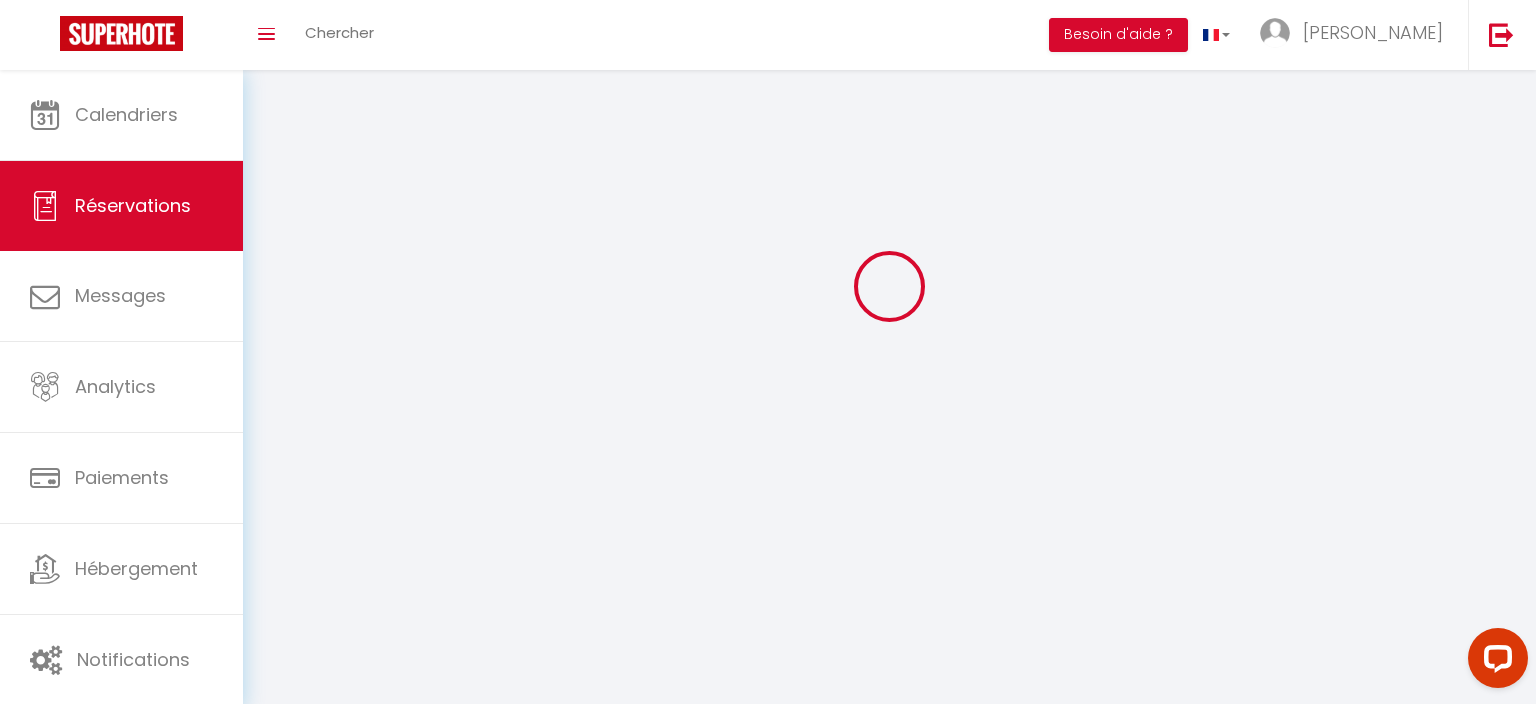 scroll, scrollTop: 0, scrollLeft: 0, axis: both 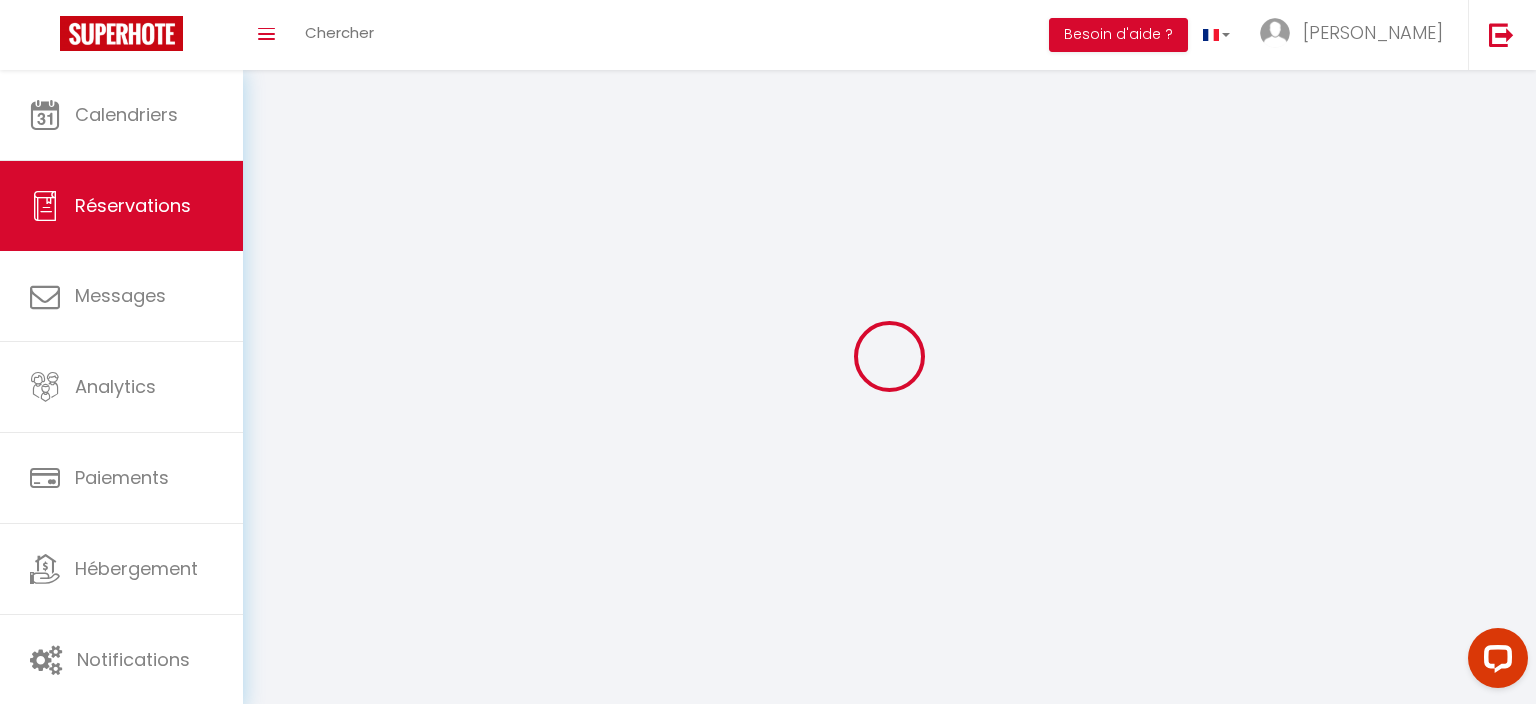 select 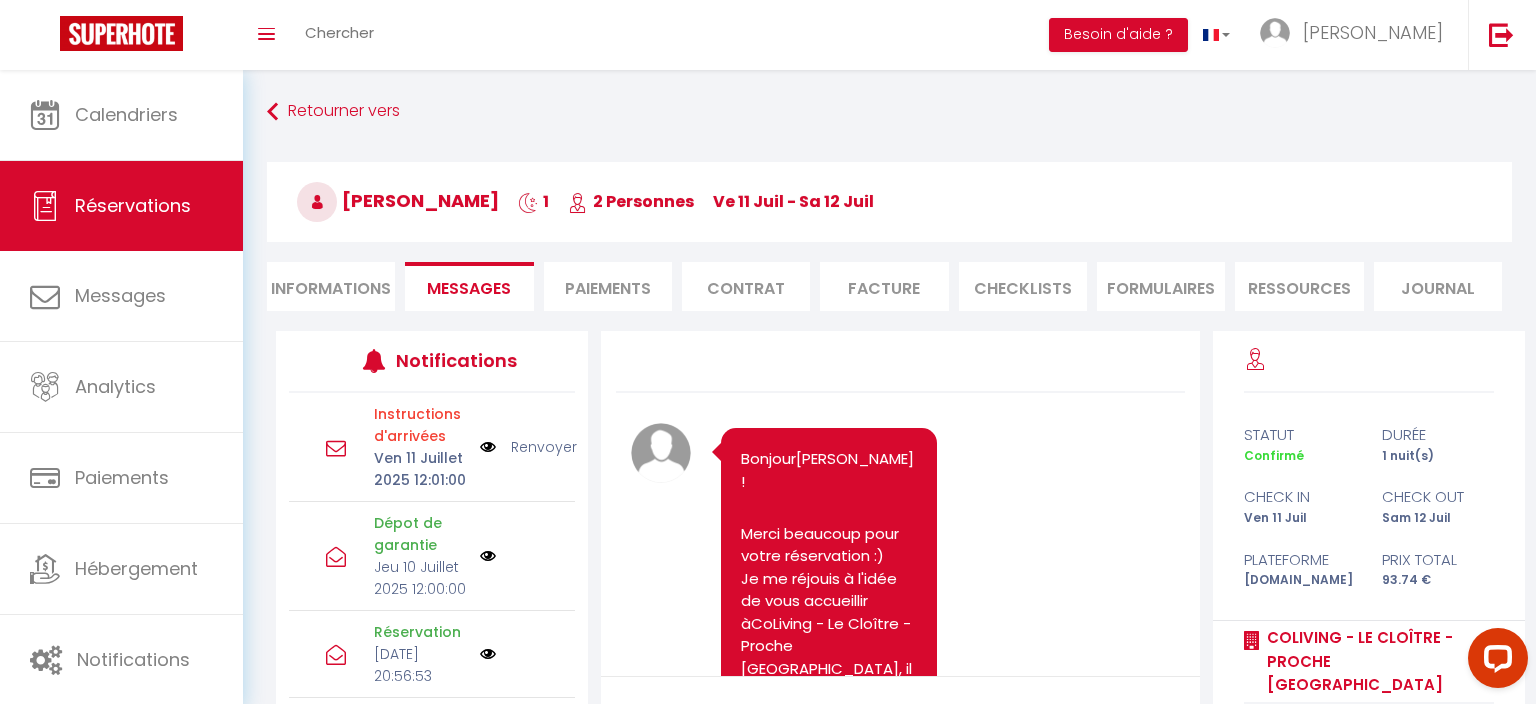 scroll, scrollTop: 3464, scrollLeft: 0, axis: vertical 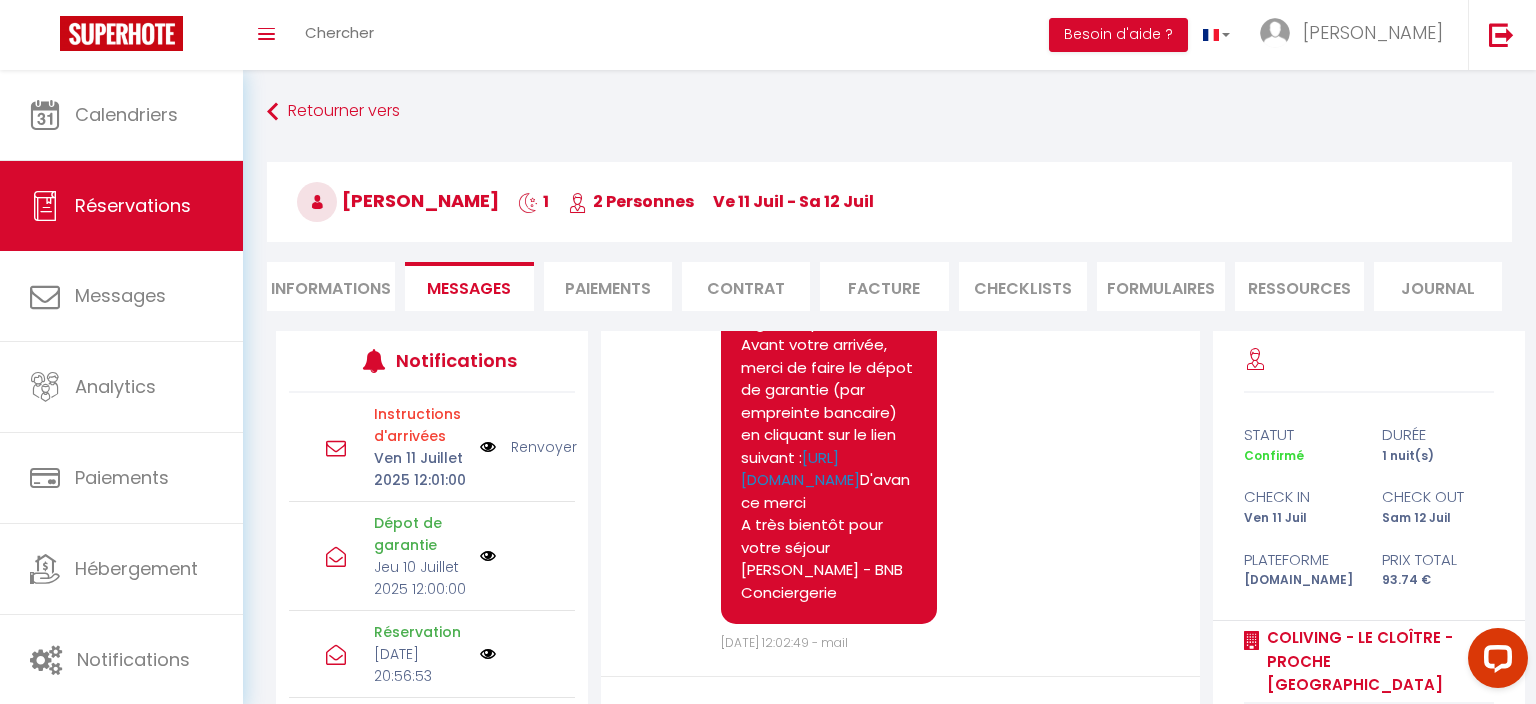 click at bounding box center (488, 447) 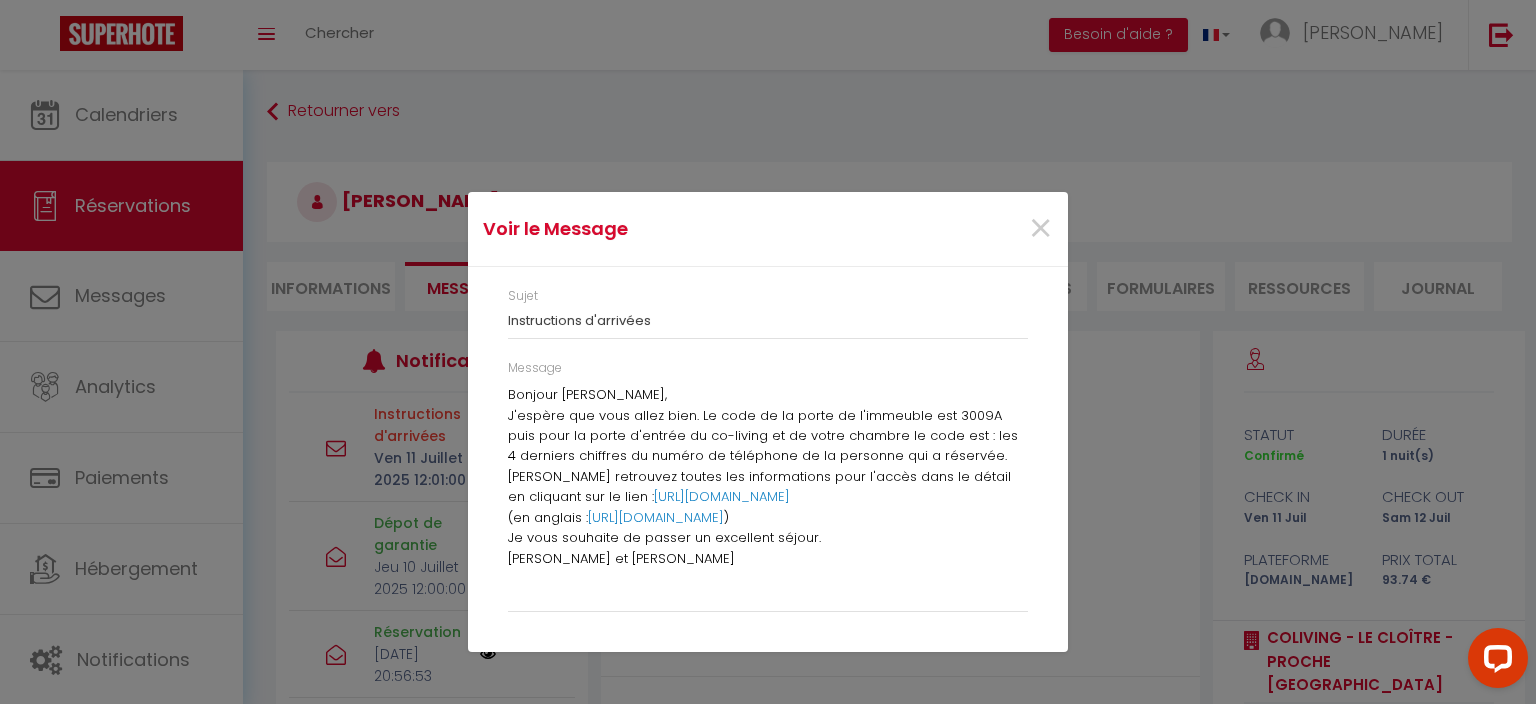 click on "J'espère que vous allez bien.
Le code de la porte de l'immeuble est 3009A puis pour la porte d'entrée du co-living et de votre chambre le code est : les 4 derniers chiffres du numéro de téléphone de la personne qui a réservée.
Vous retrouvez toutes les informations pour l'accès dans le détail en cliquant sur le lien :  https://drive.google.com/file/d/1JItVti7DL1YwPy0Rc5us2bNSgFS2xJXh/view?usp=drive_link" at bounding box center [768, 457] 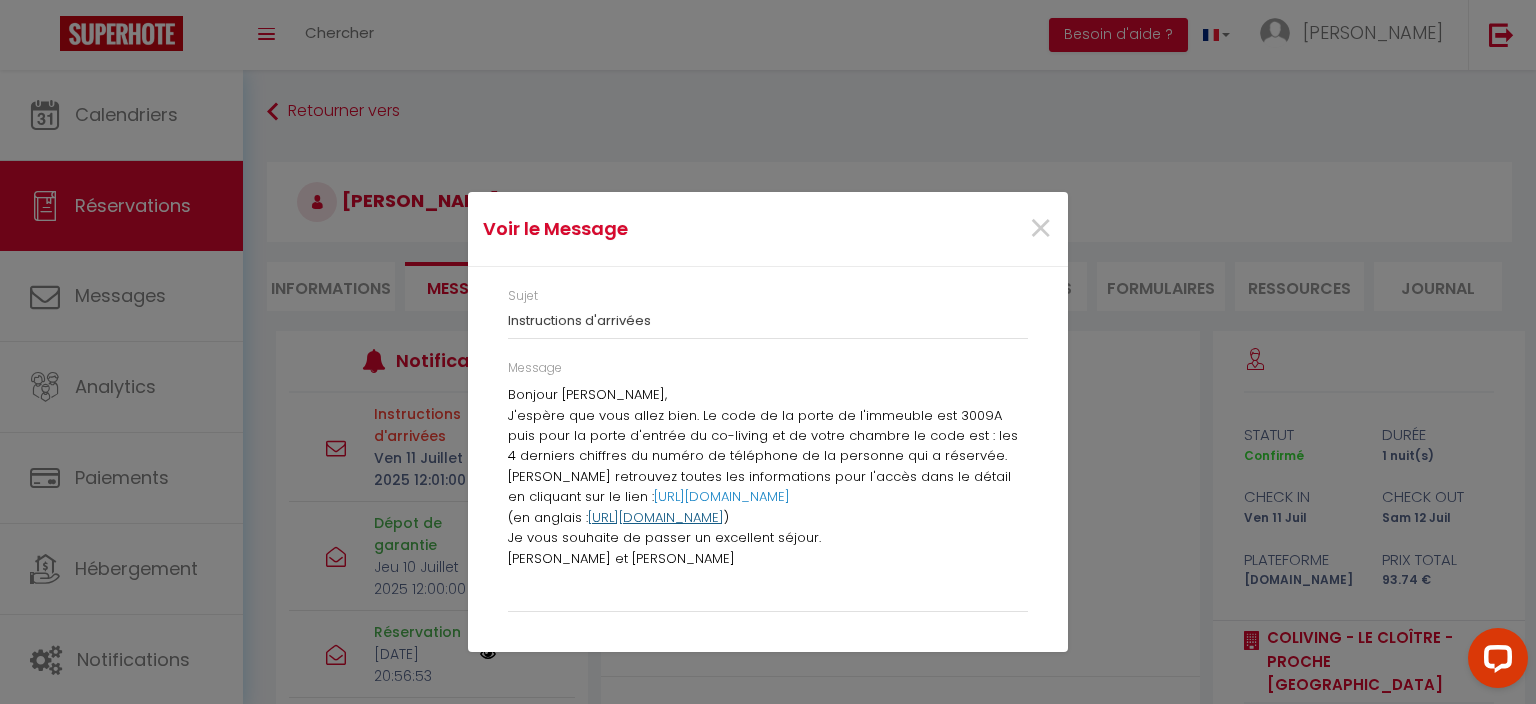 scroll, scrollTop: 9, scrollLeft: 0, axis: vertical 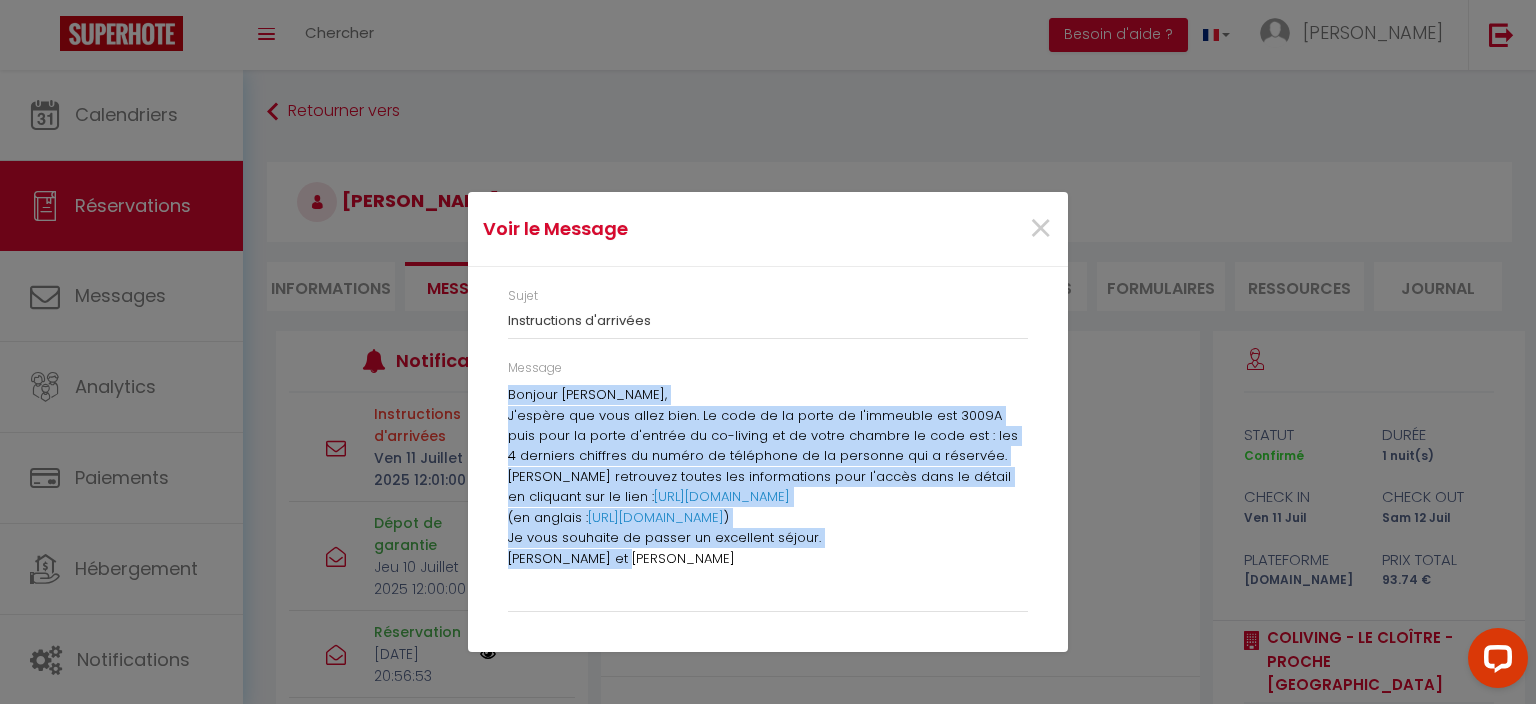 drag, startPoint x: 509, startPoint y: 394, endPoint x: 775, endPoint y: 606, distance: 340.14703 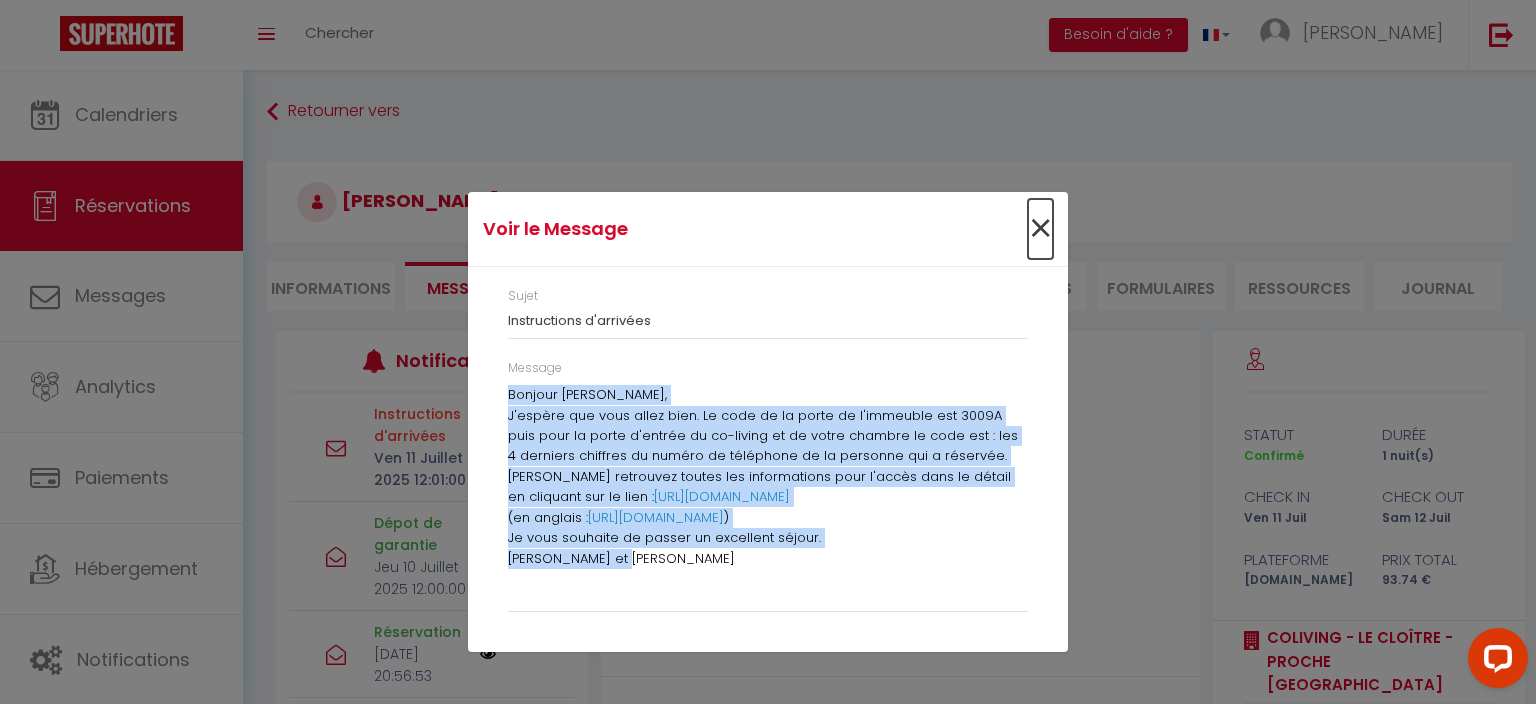 click on "×" at bounding box center [1040, 229] 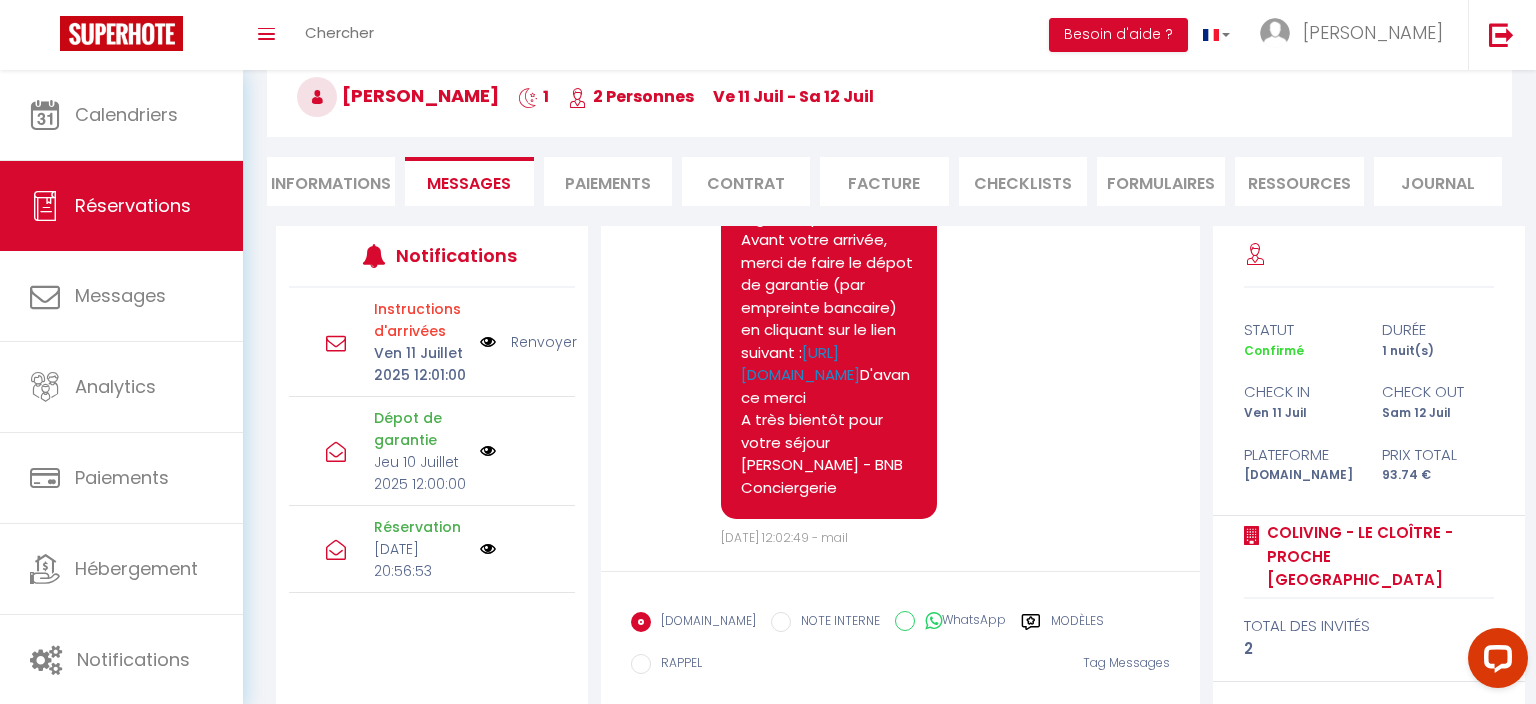 scroll, scrollTop: 215, scrollLeft: 0, axis: vertical 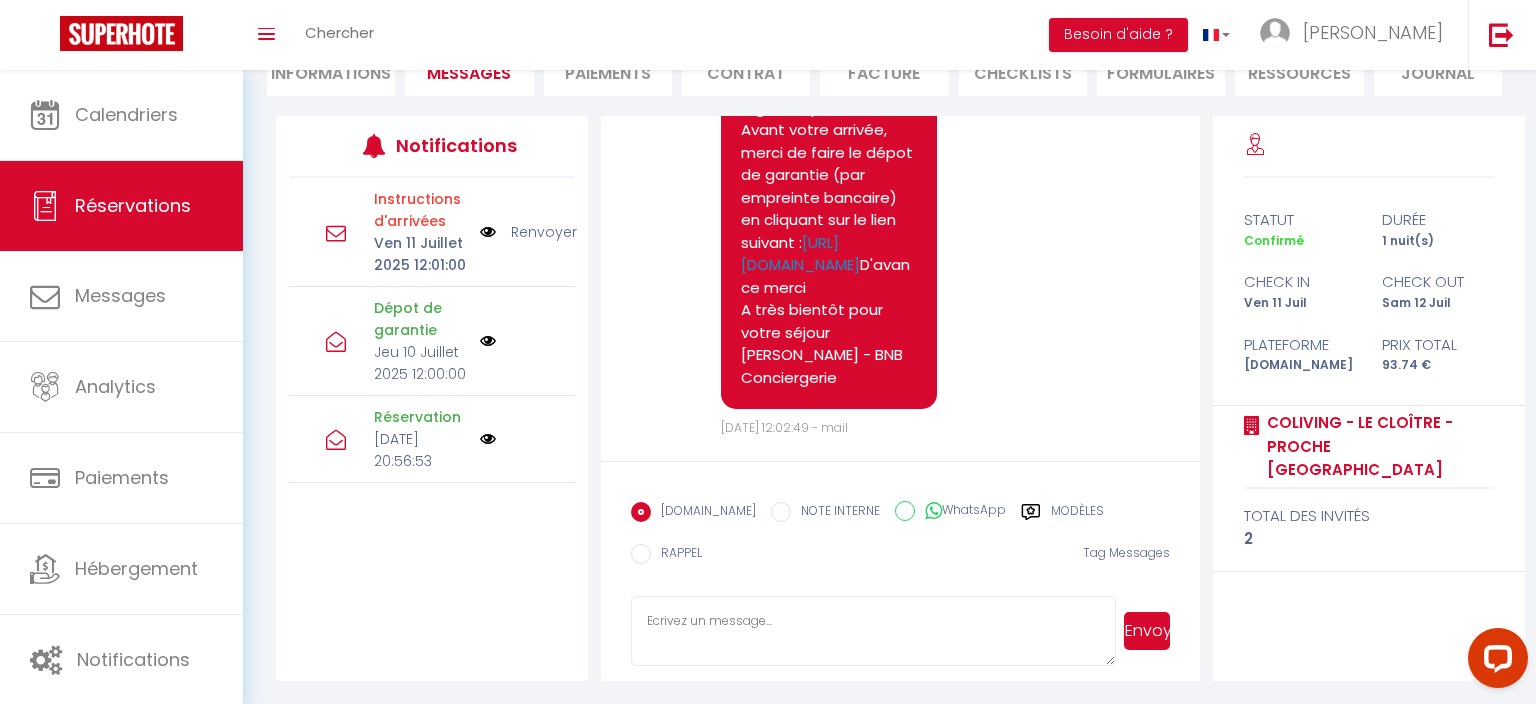 click at bounding box center [873, 631] 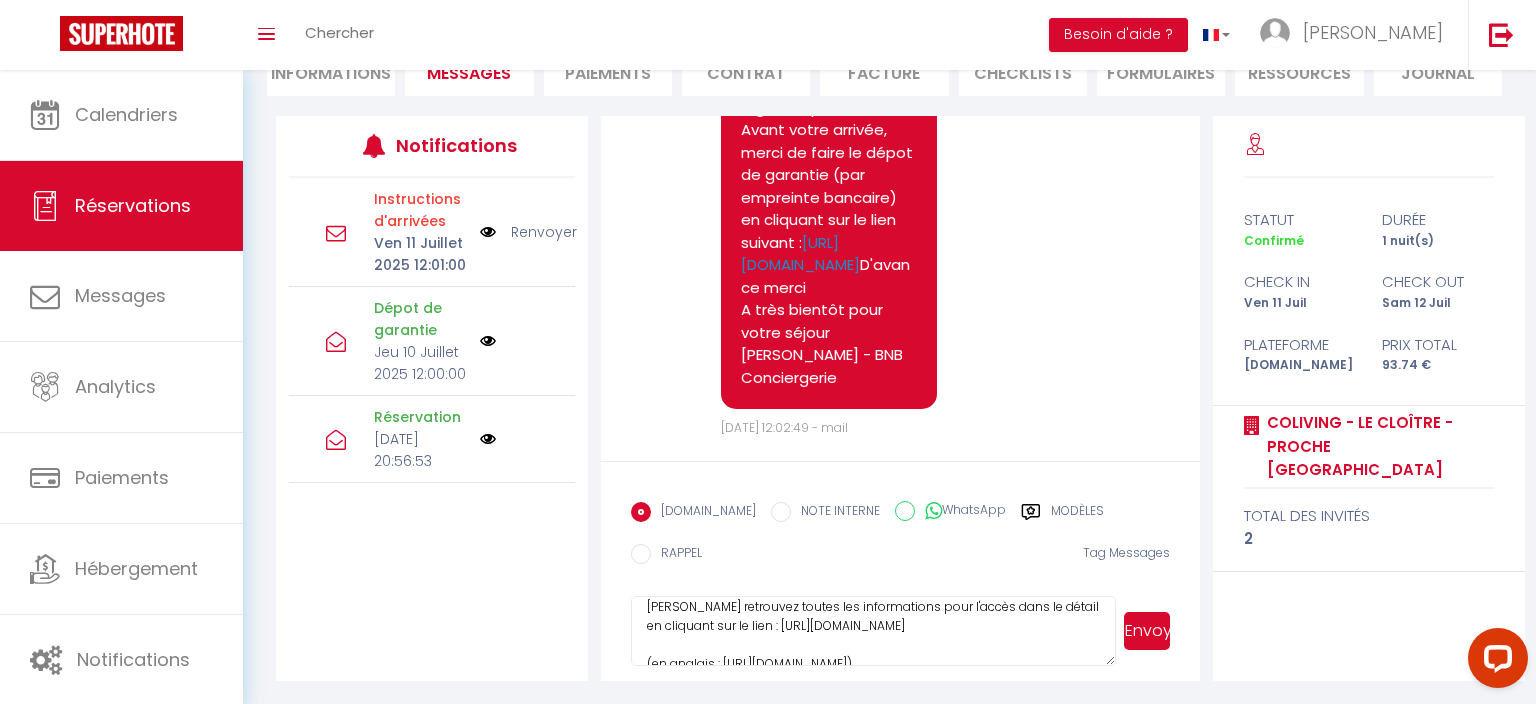 scroll, scrollTop: 47, scrollLeft: 0, axis: vertical 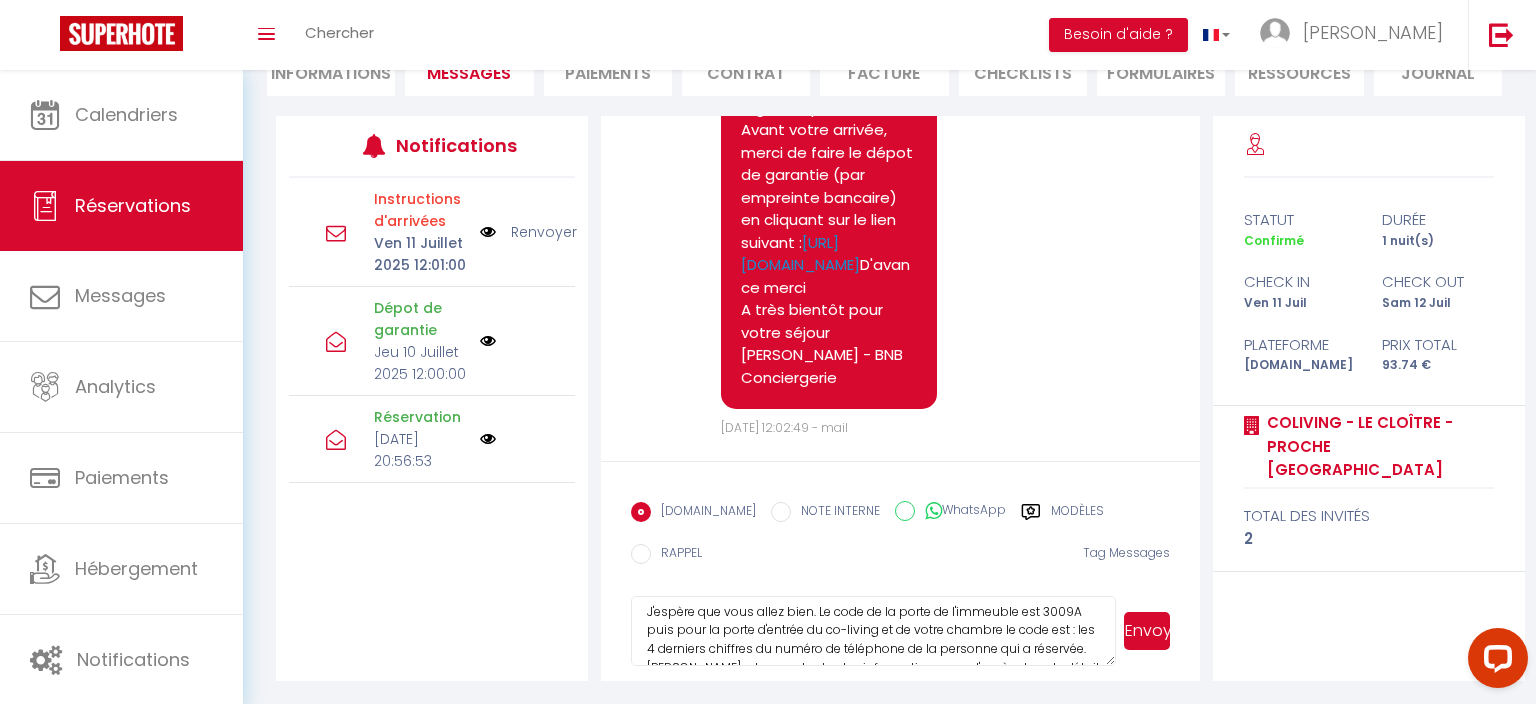 drag, startPoint x: 916, startPoint y: 623, endPoint x: 949, endPoint y: 623, distance: 33 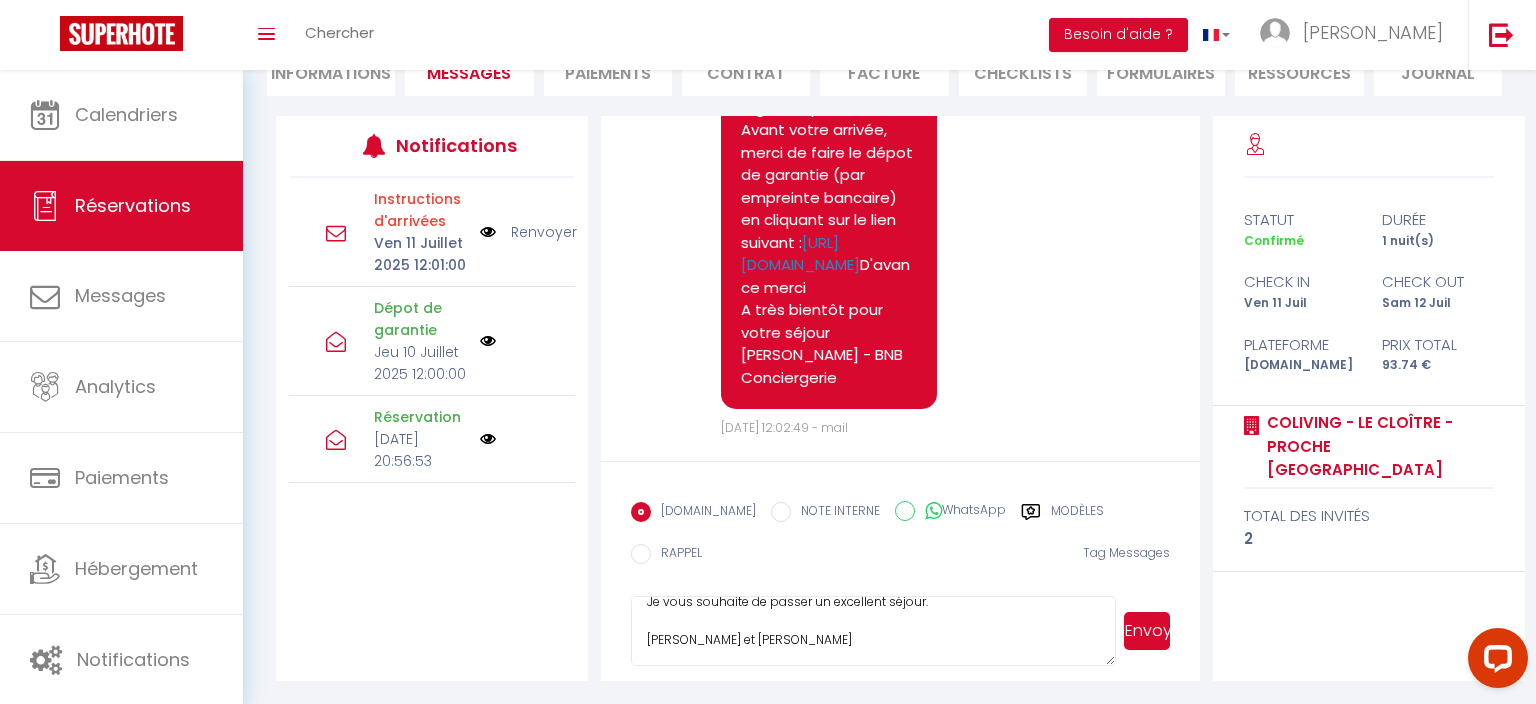scroll, scrollTop: 283, scrollLeft: 0, axis: vertical 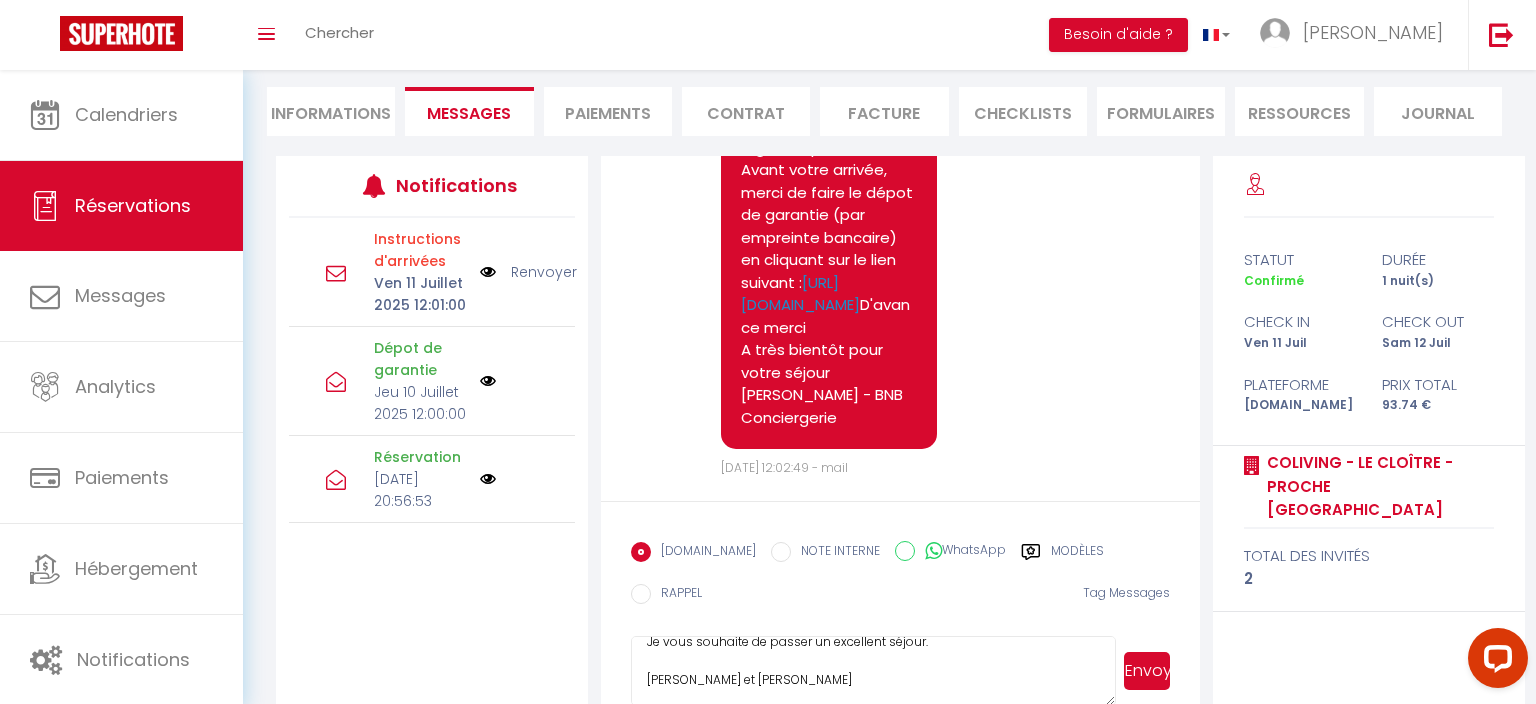 type 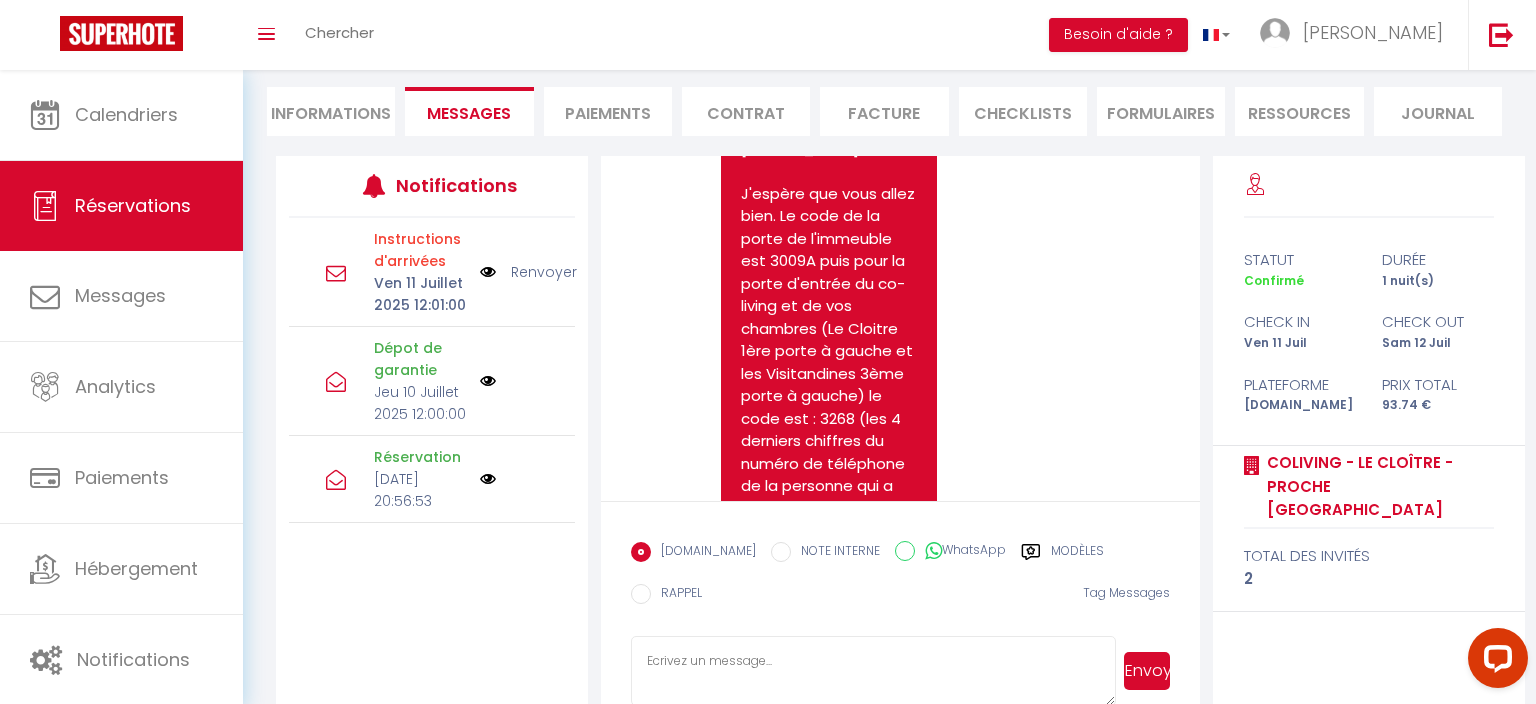 scroll, scrollTop: 3968, scrollLeft: 0, axis: vertical 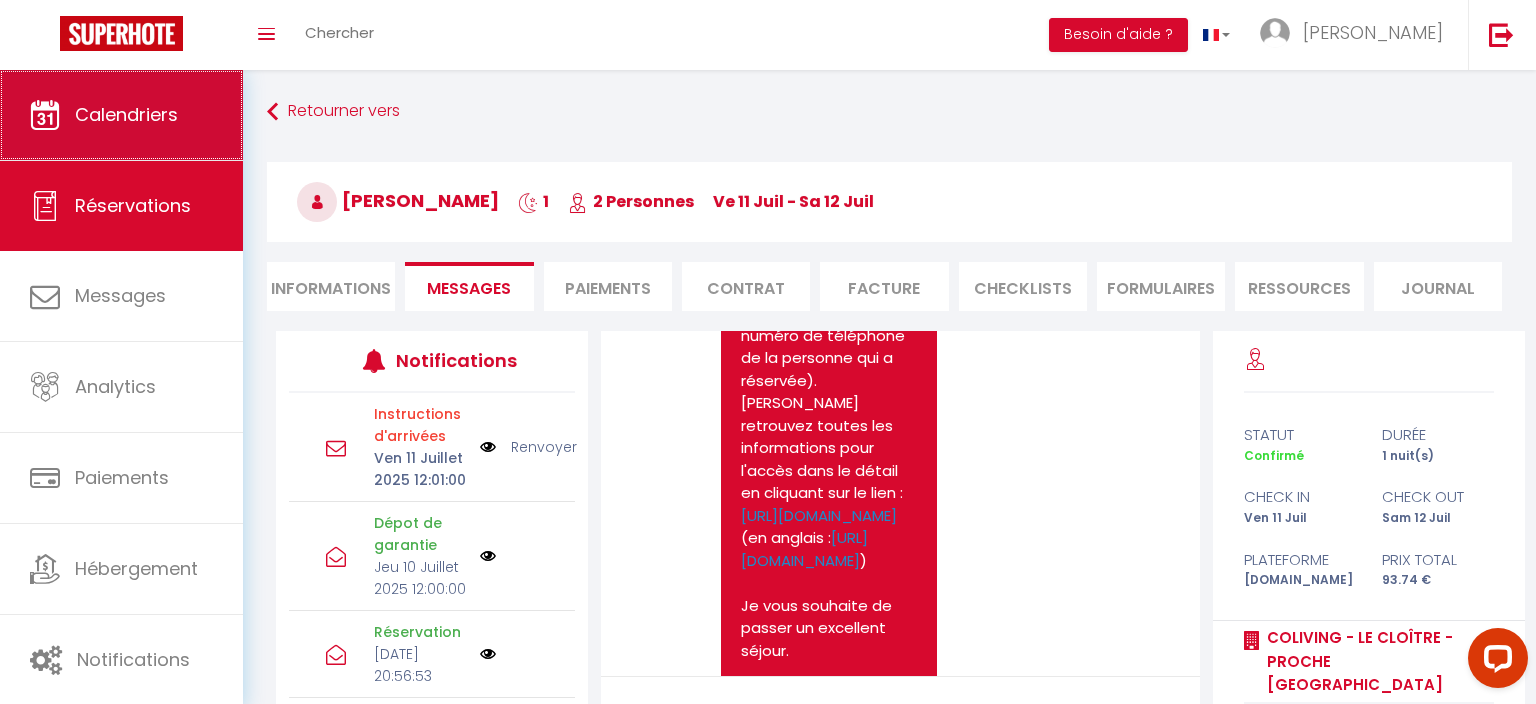 click on "Calendriers" at bounding box center (126, 114) 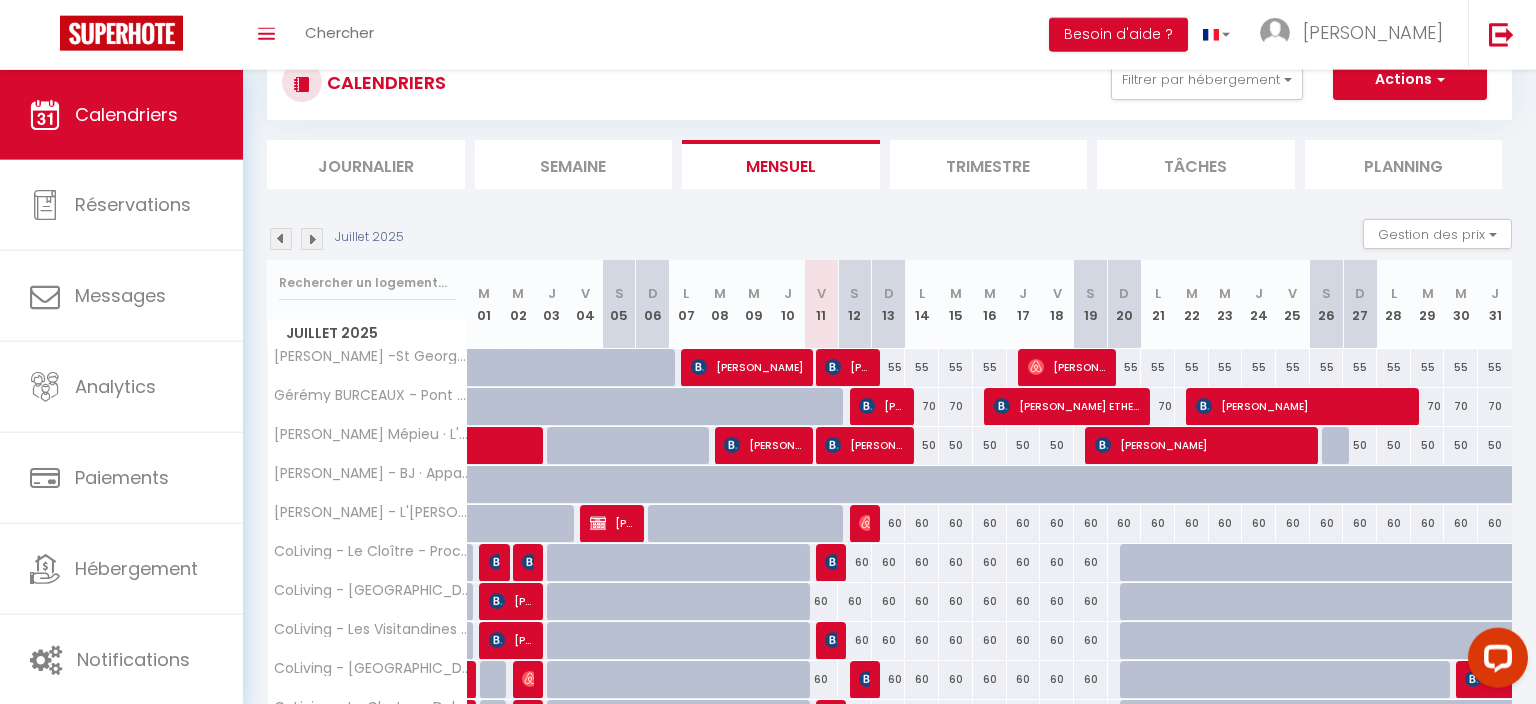 scroll, scrollTop: 105, scrollLeft: 0, axis: vertical 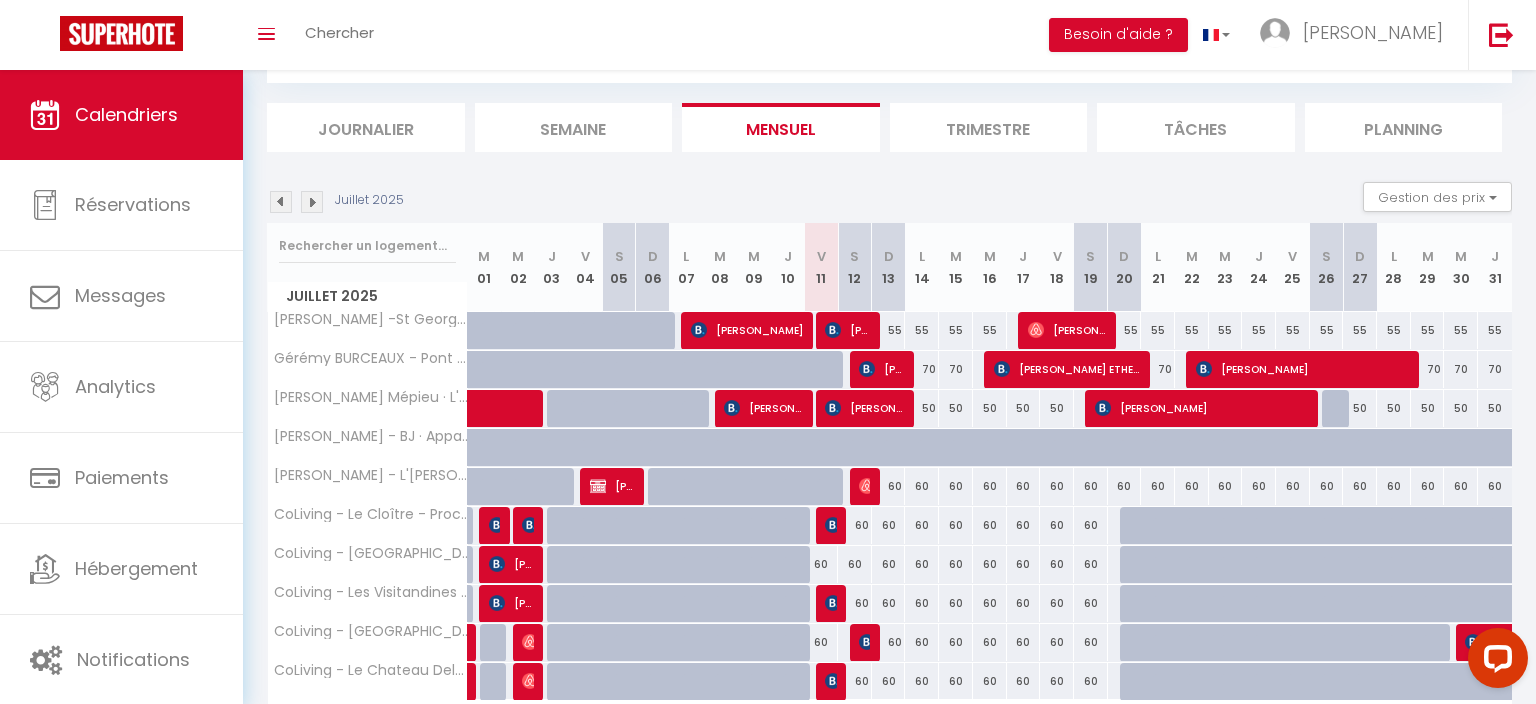 click on "[PERSON_NAME]" at bounding box center (830, 681) 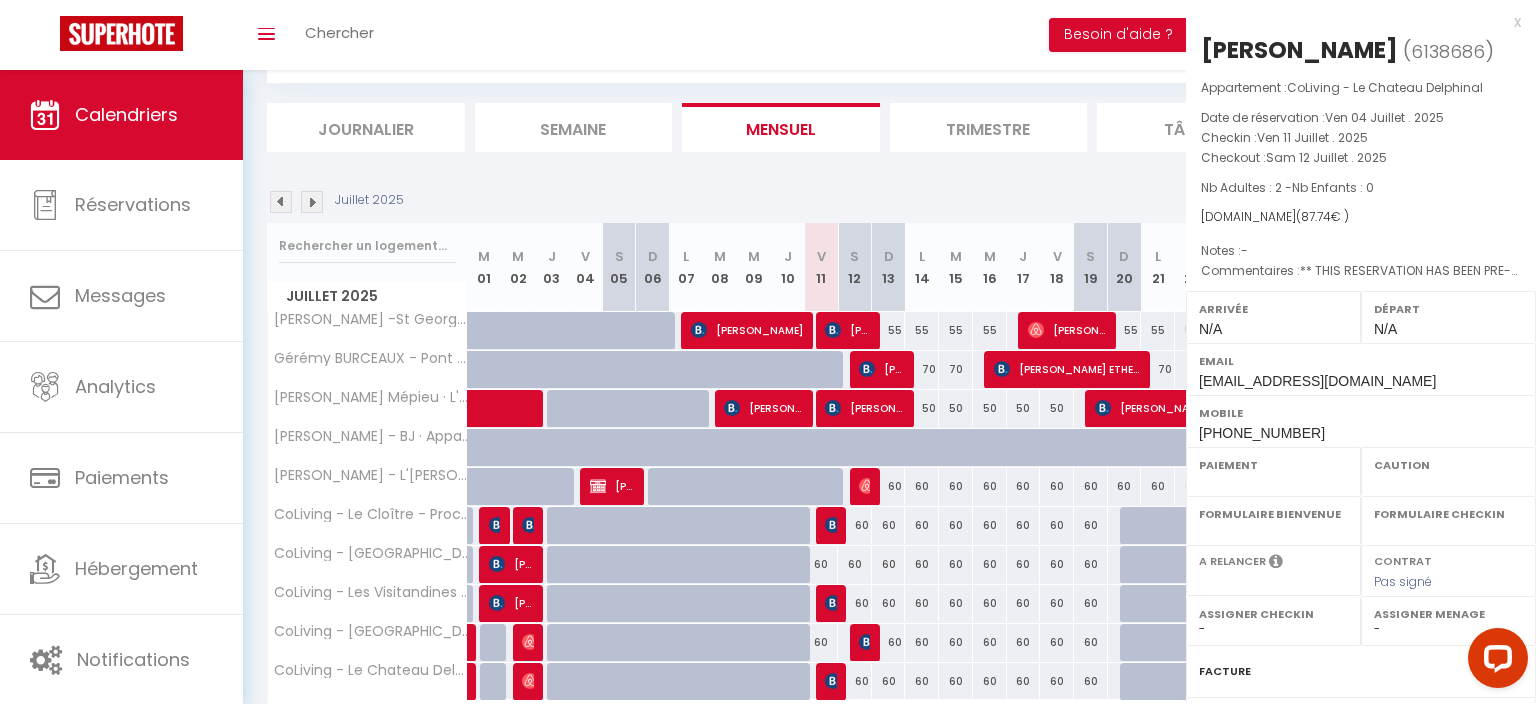 select on "OK" 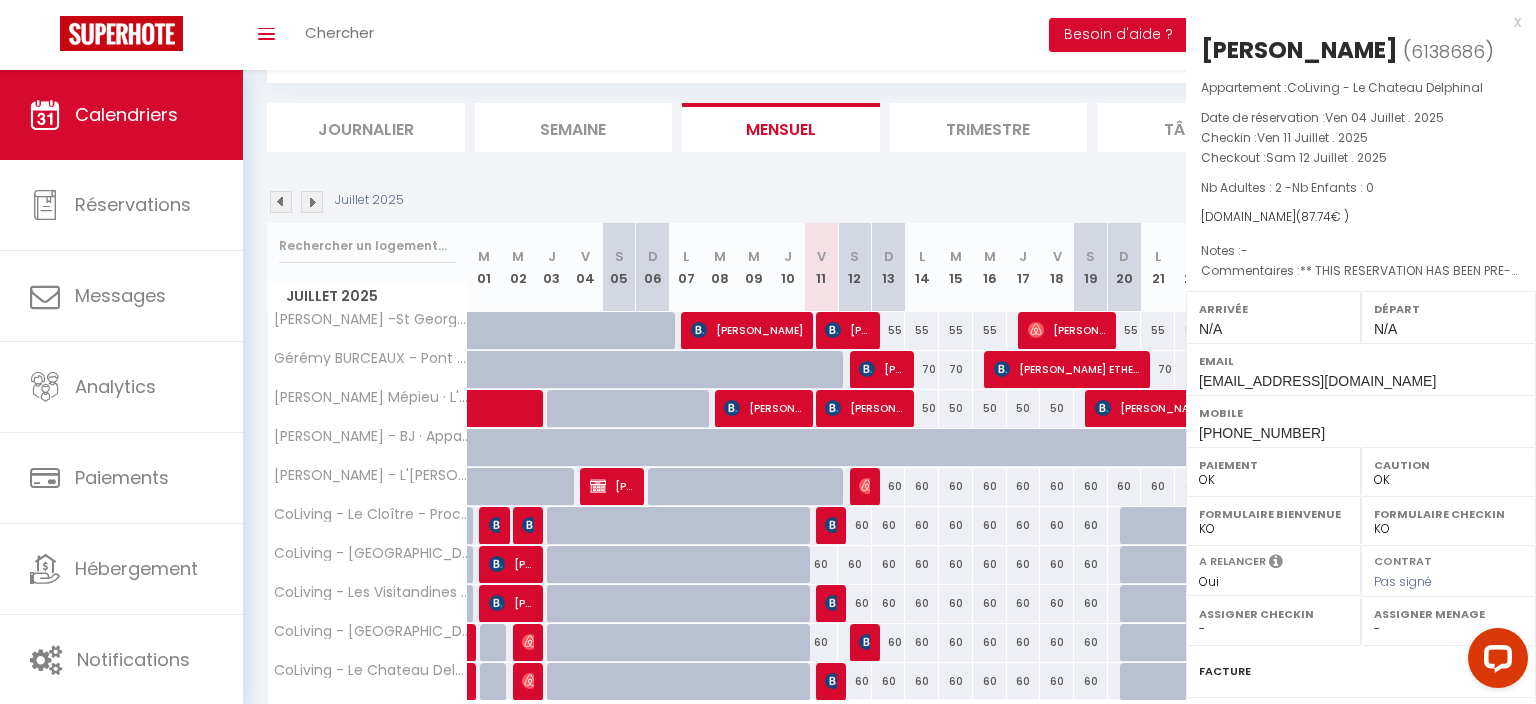 scroll, scrollTop: 225, scrollLeft: 0, axis: vertical 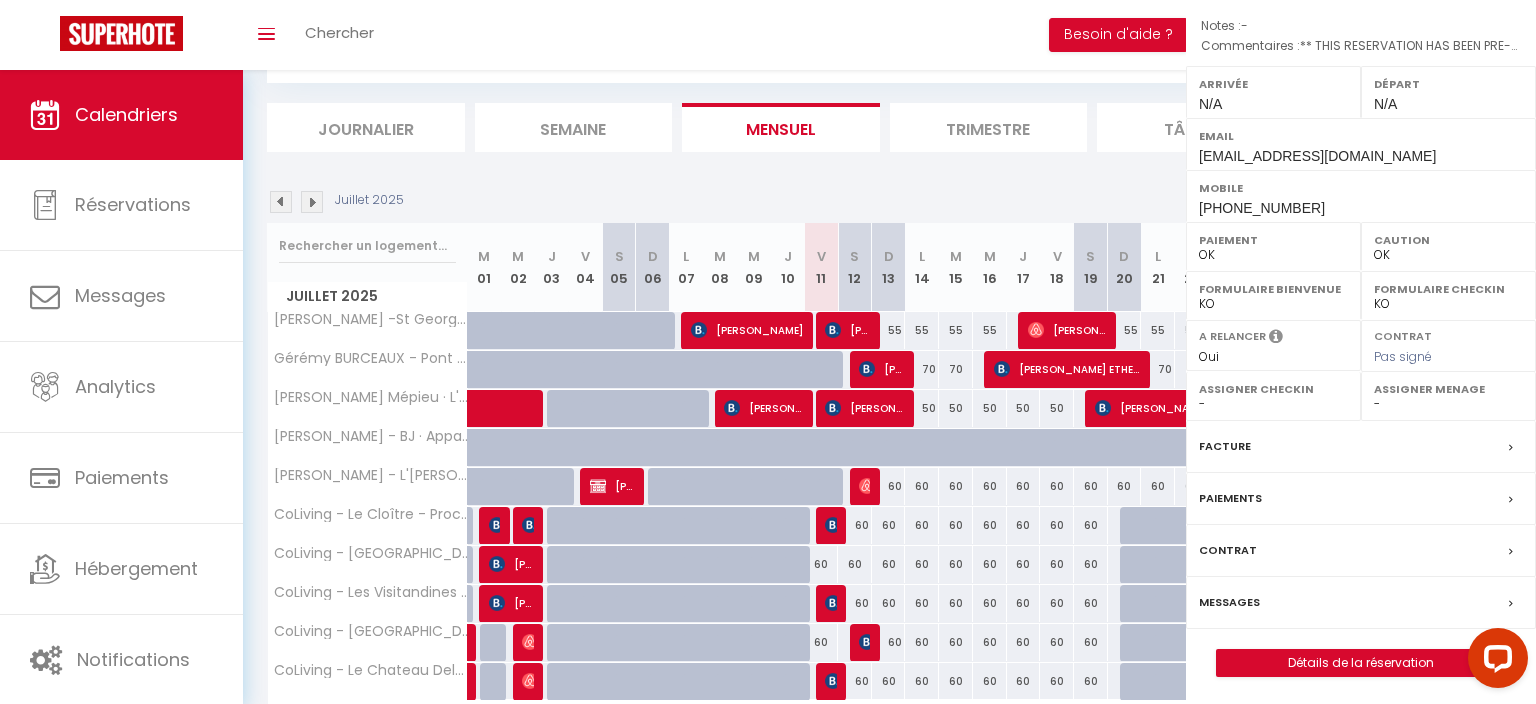 select on "42439" 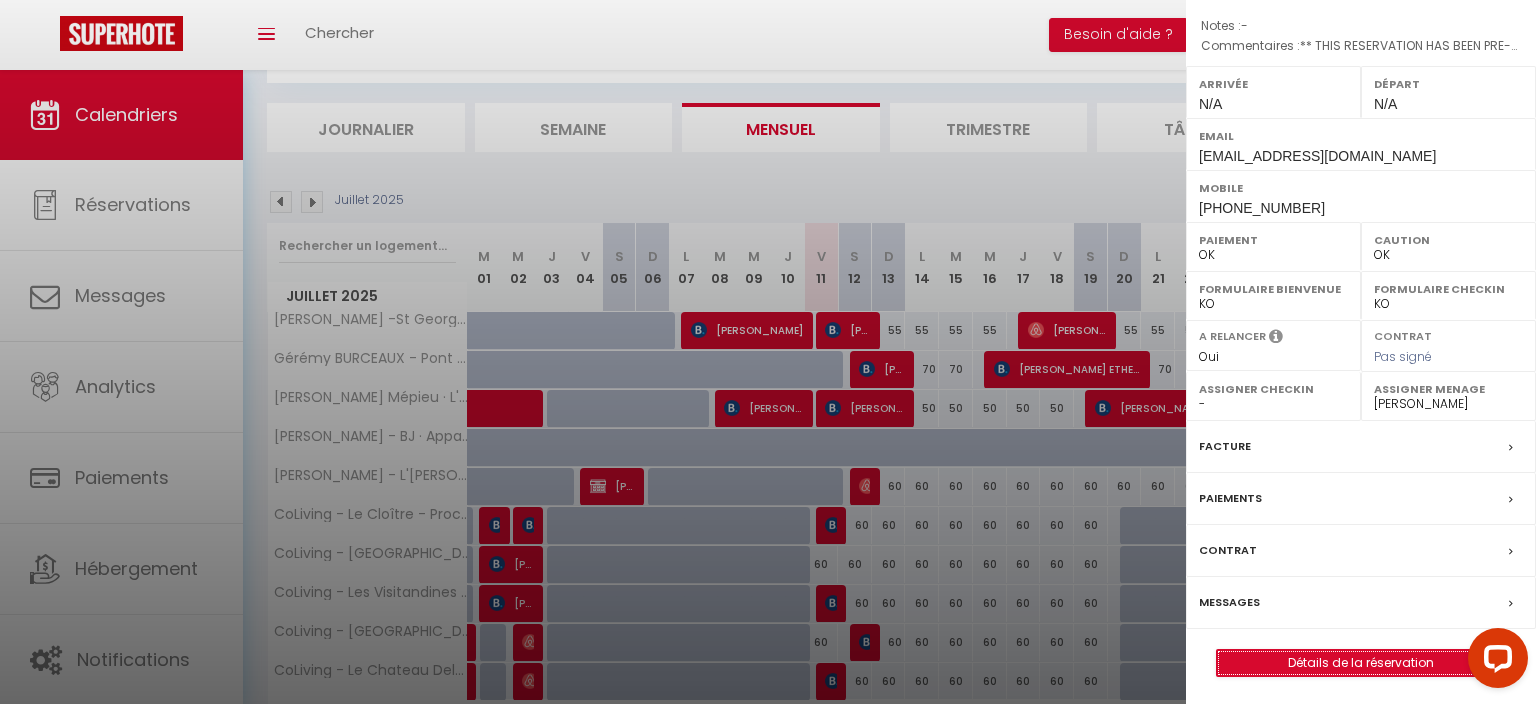 click on "Détails de la réservation" at bounding box center (1361, 663) 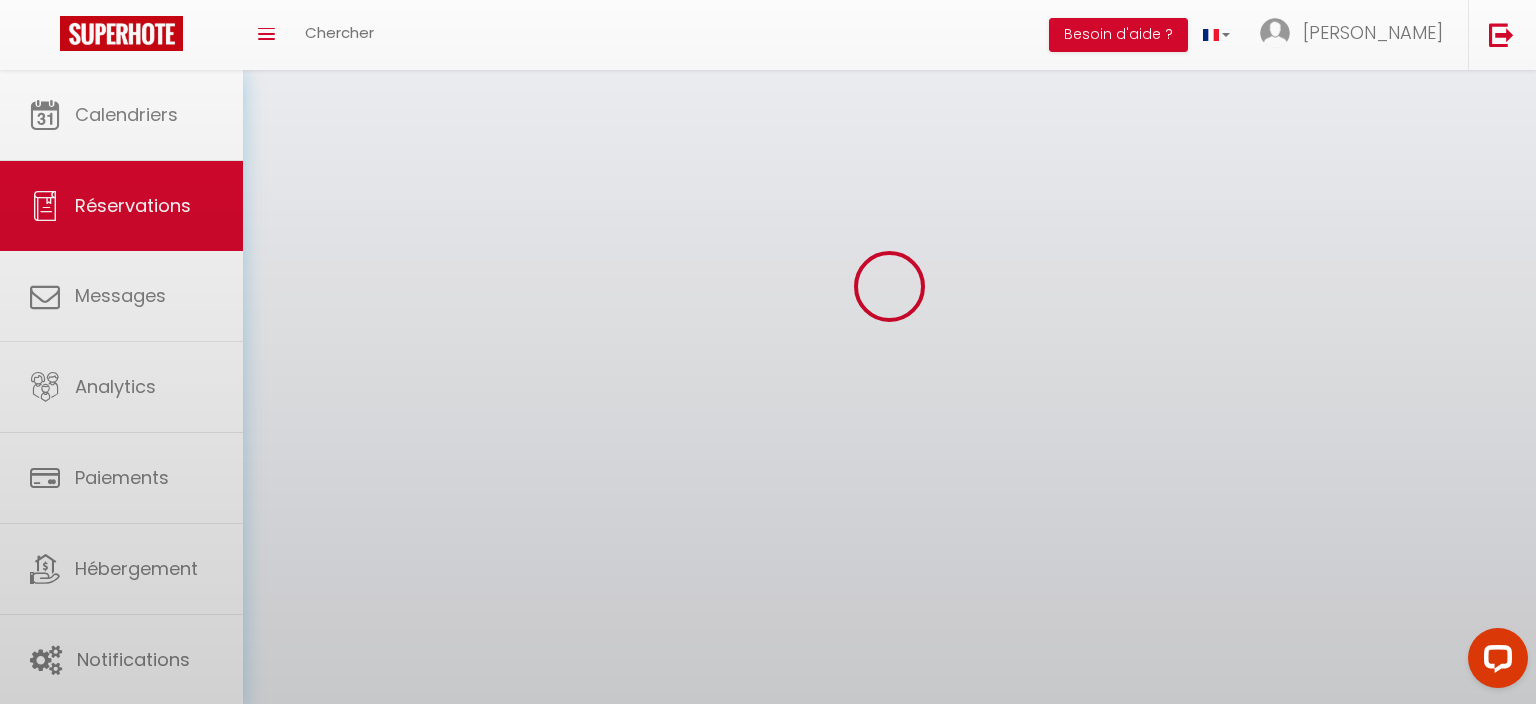 scroll, scrollTop: 0, scrollLeft: 0, axis: both 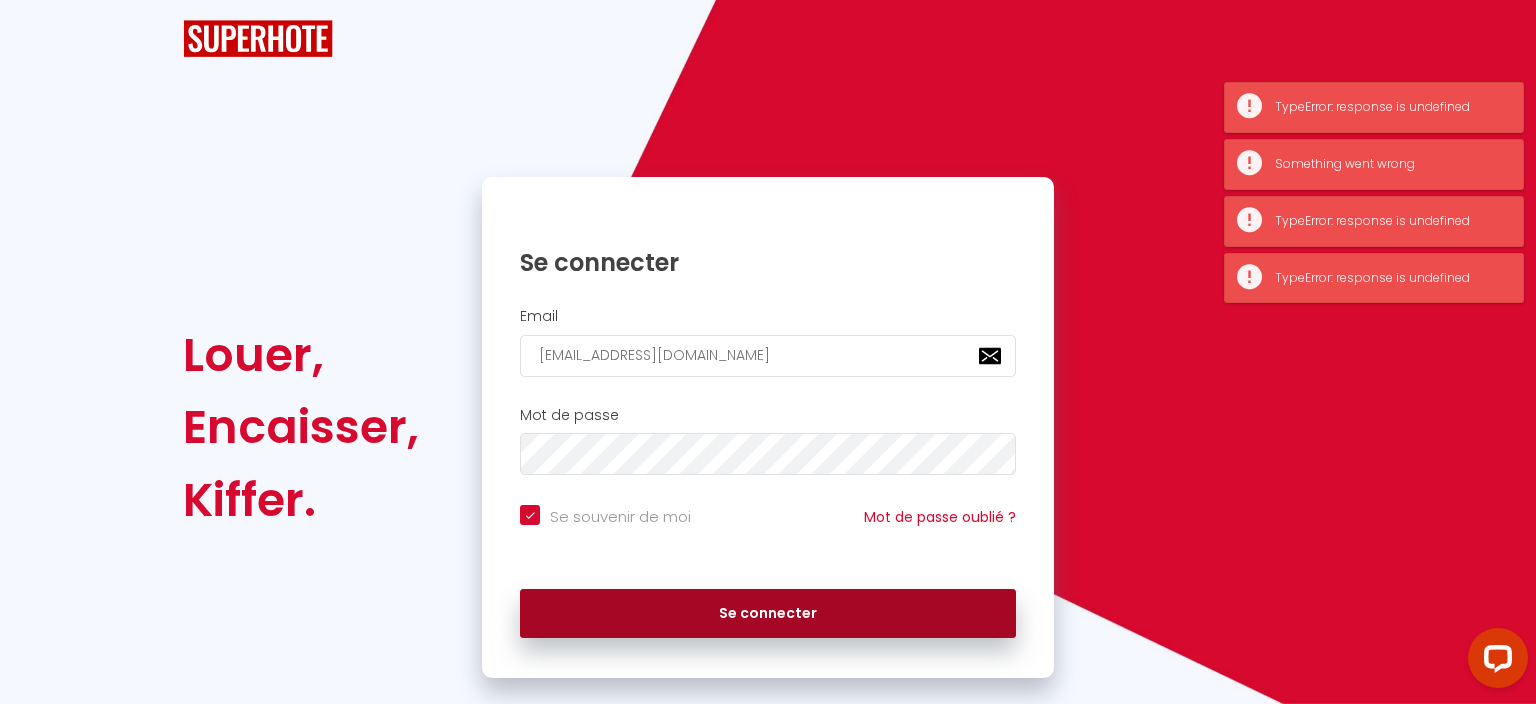 click on "Se connecter" at bounding box center [768, 614] 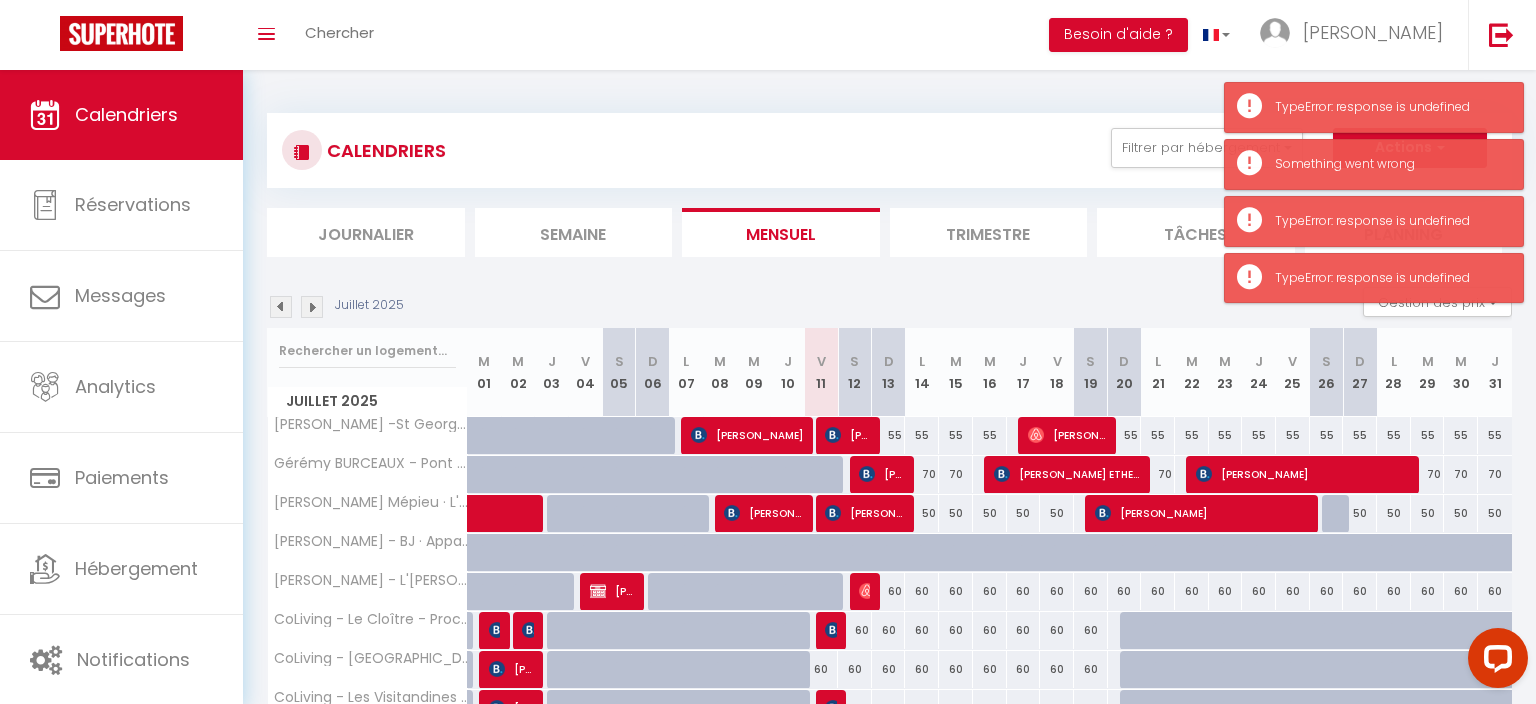 scroll, scrollTop: 211, scrollLeft: 0, axis: vertical 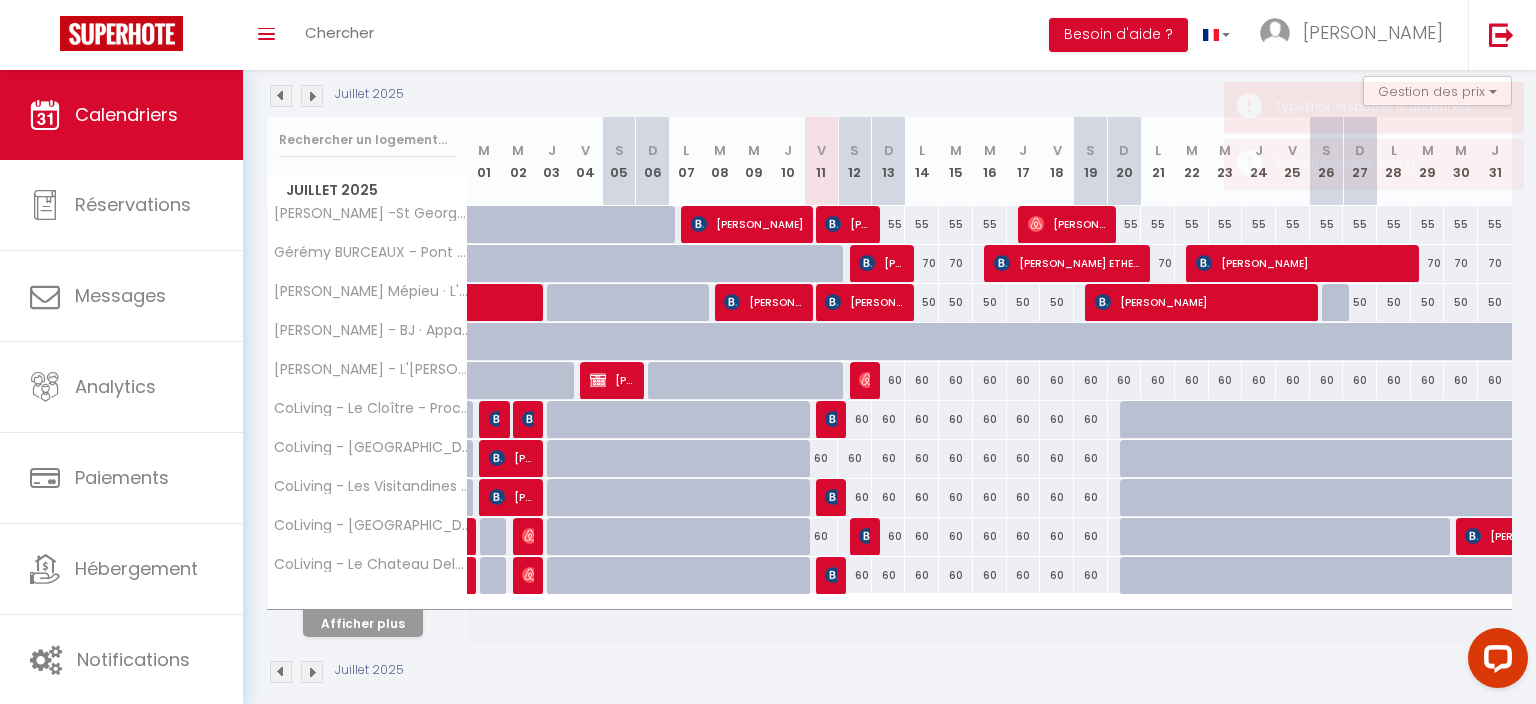 click at bounding box center (833, 575) 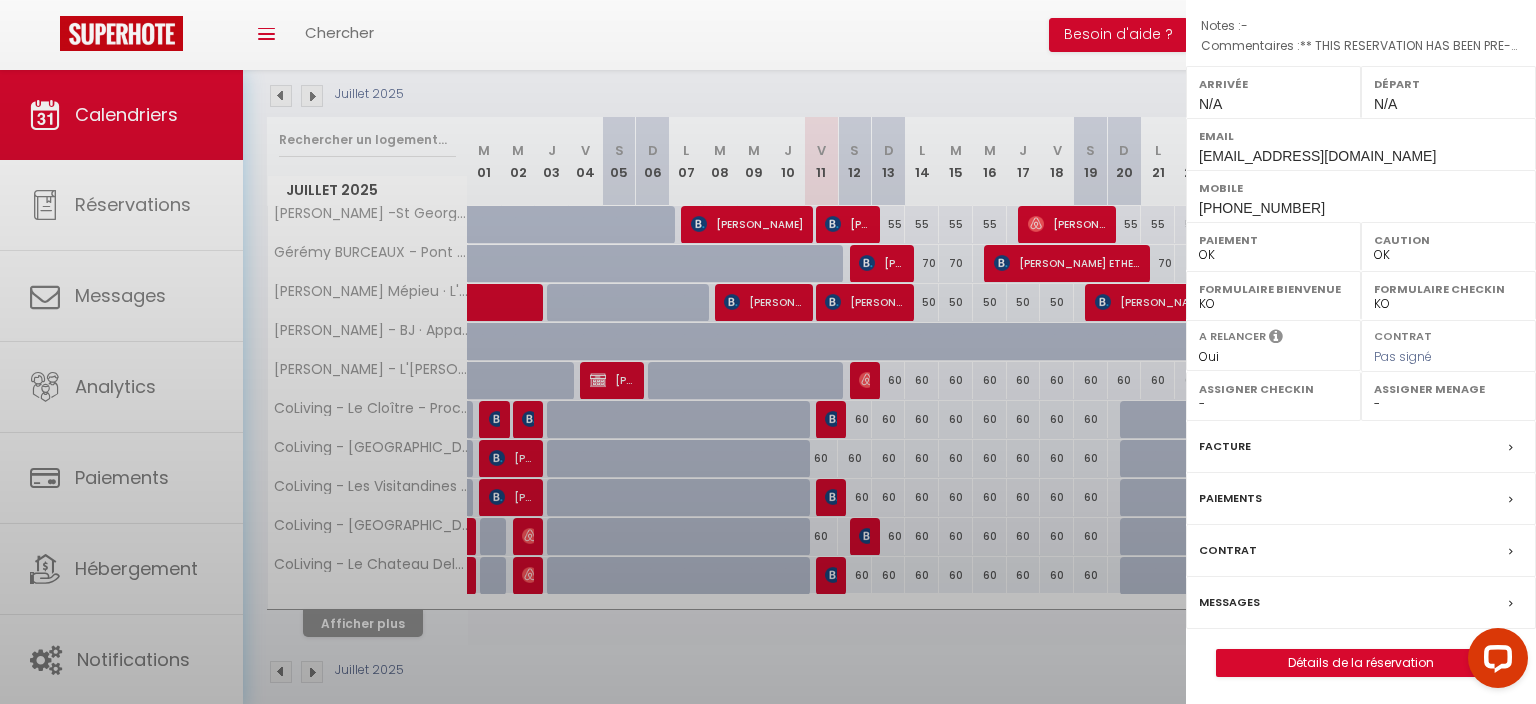 select on "42439" 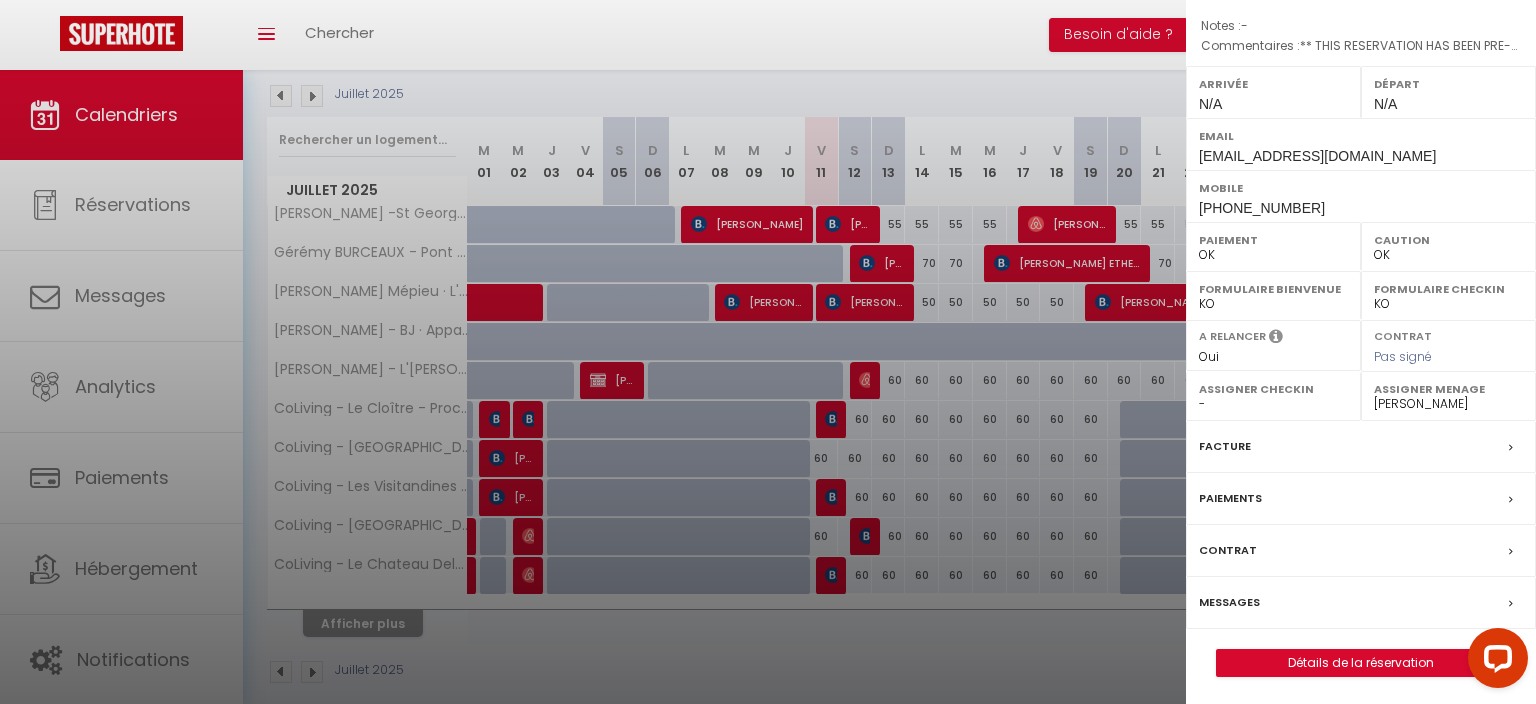 click on "Messages" at bounding box center [1229, 602] 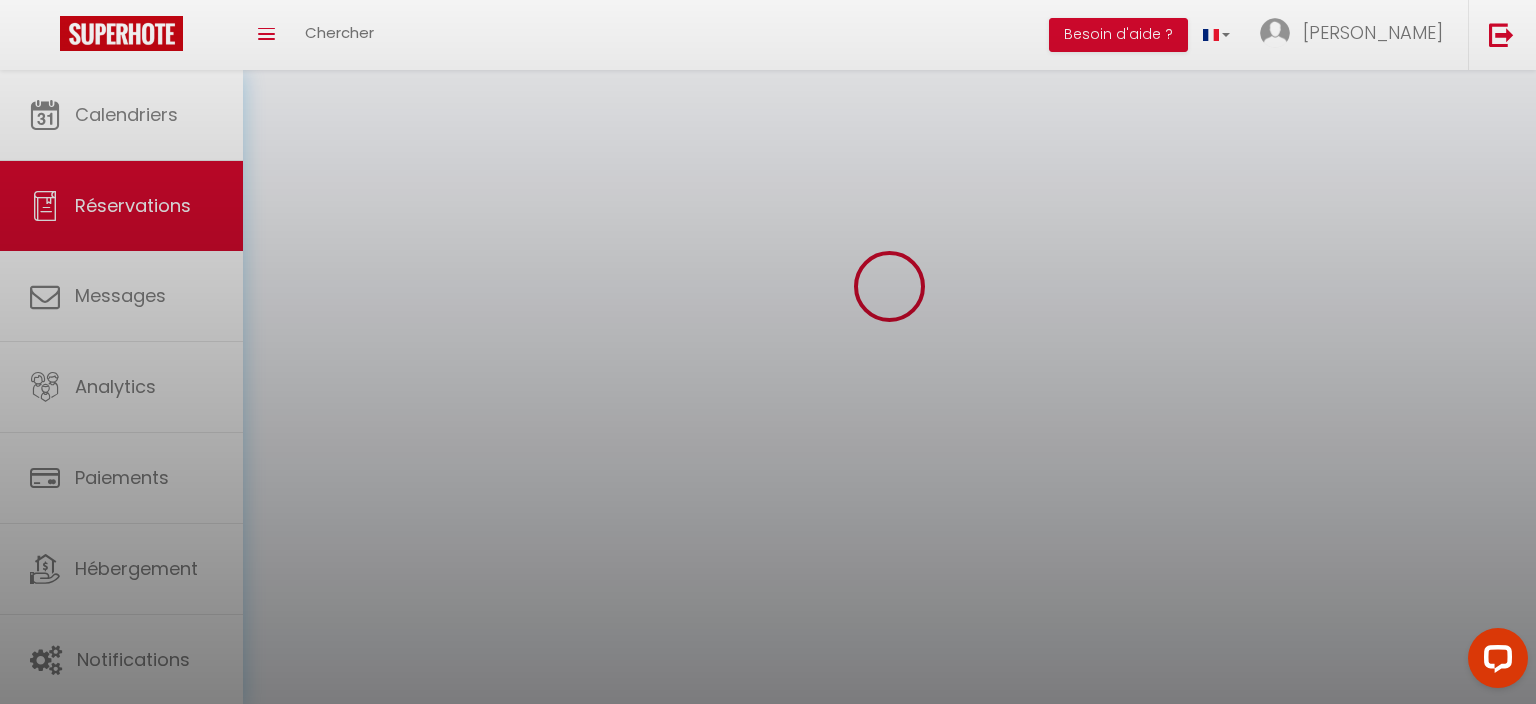 scroll, scrollTop: 0, scrollLeft: 0, axis: both 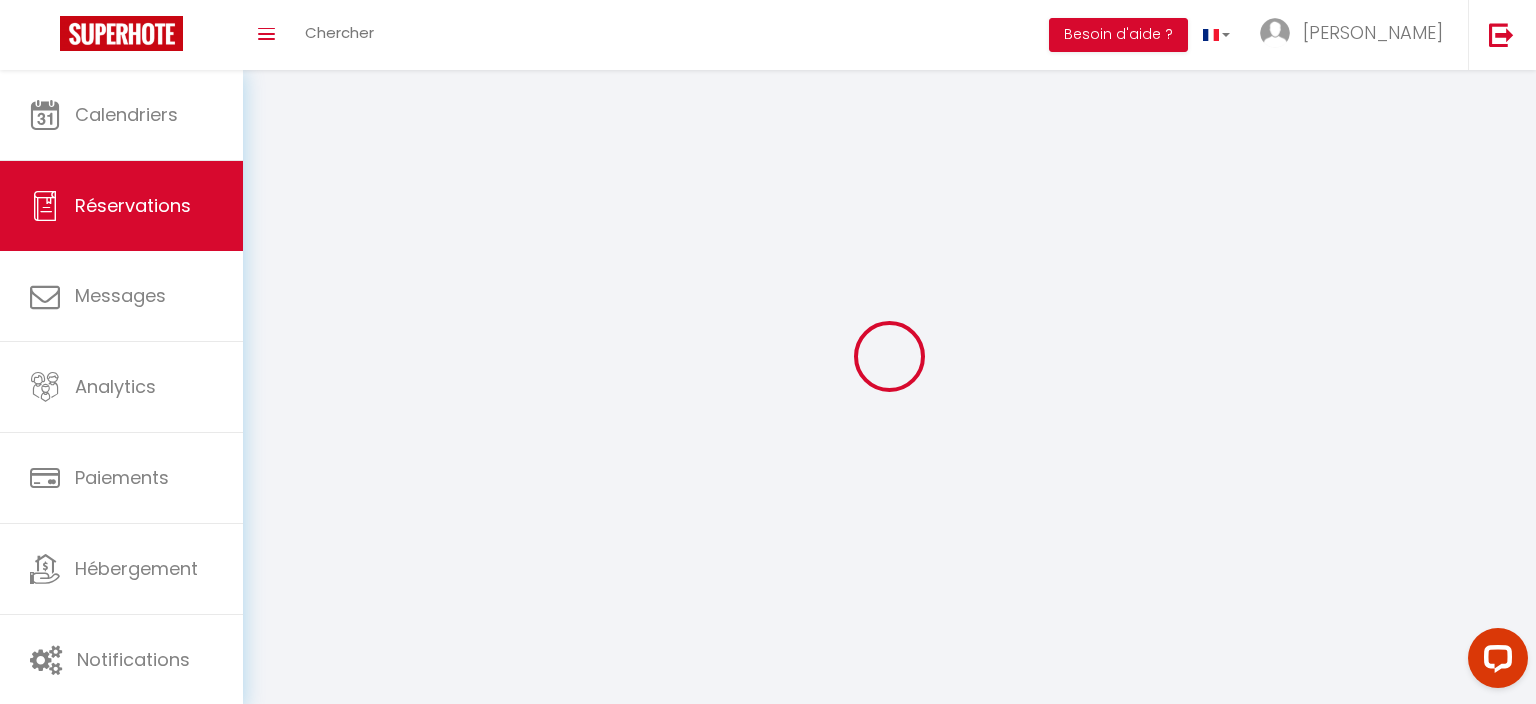 select 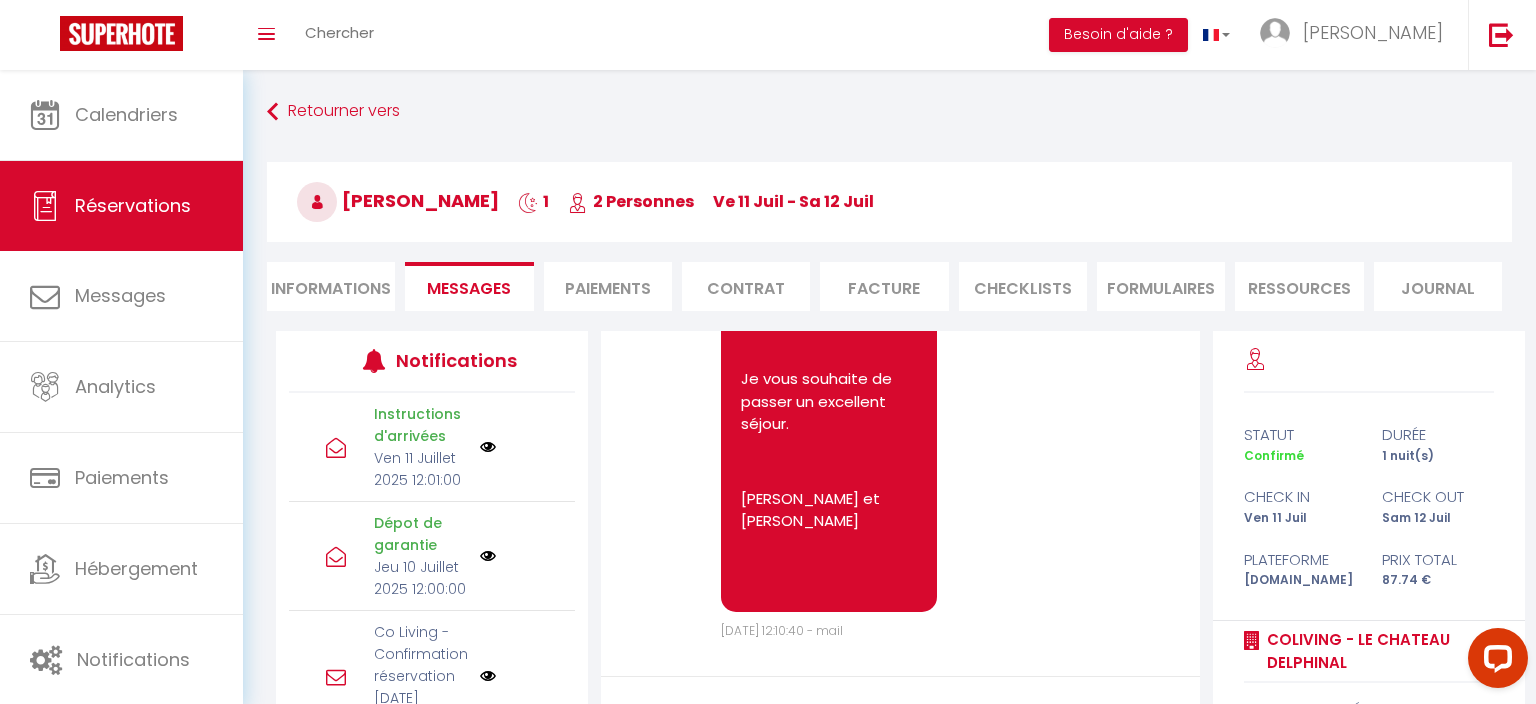 scroll, scrollTop: 2607, scrollLeft: 0, axis: vertical 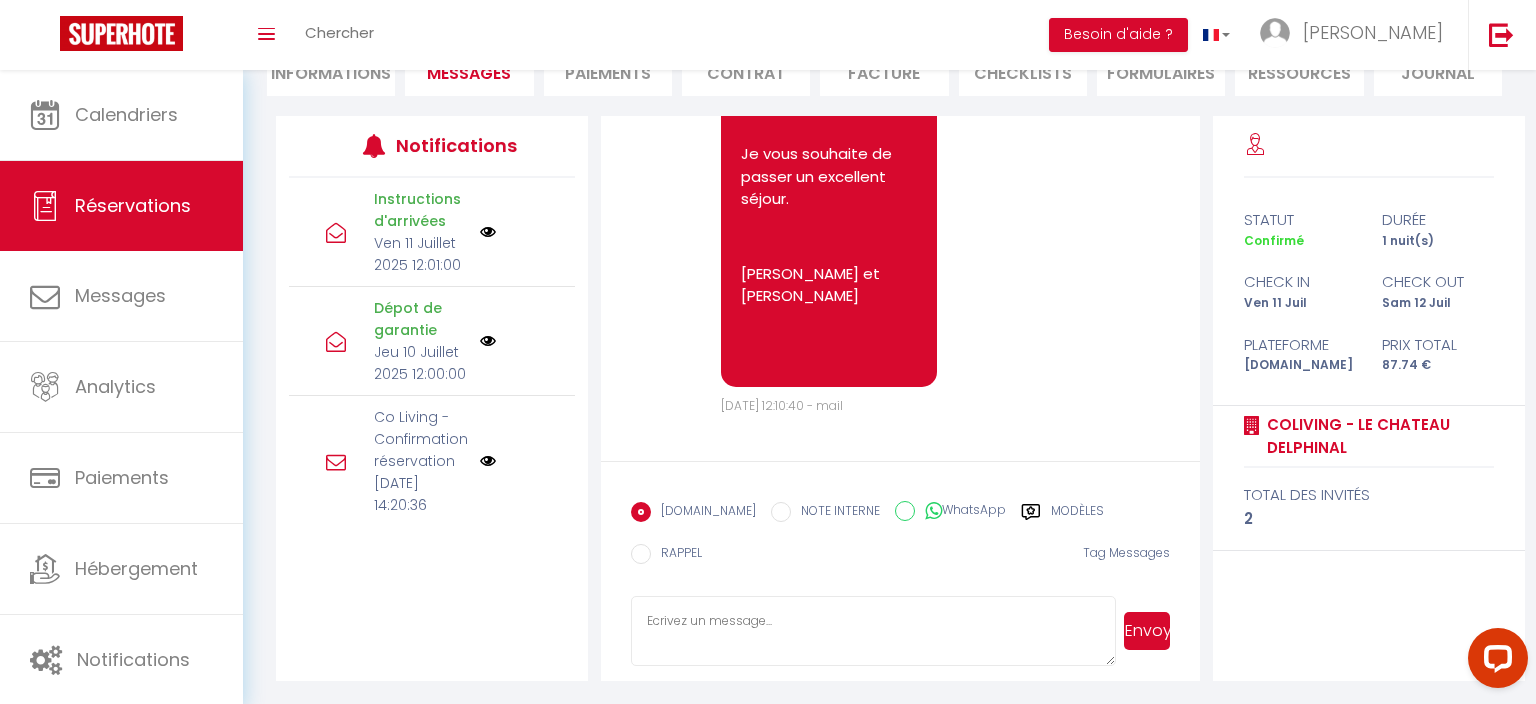 click at bounding box center (873, 631) 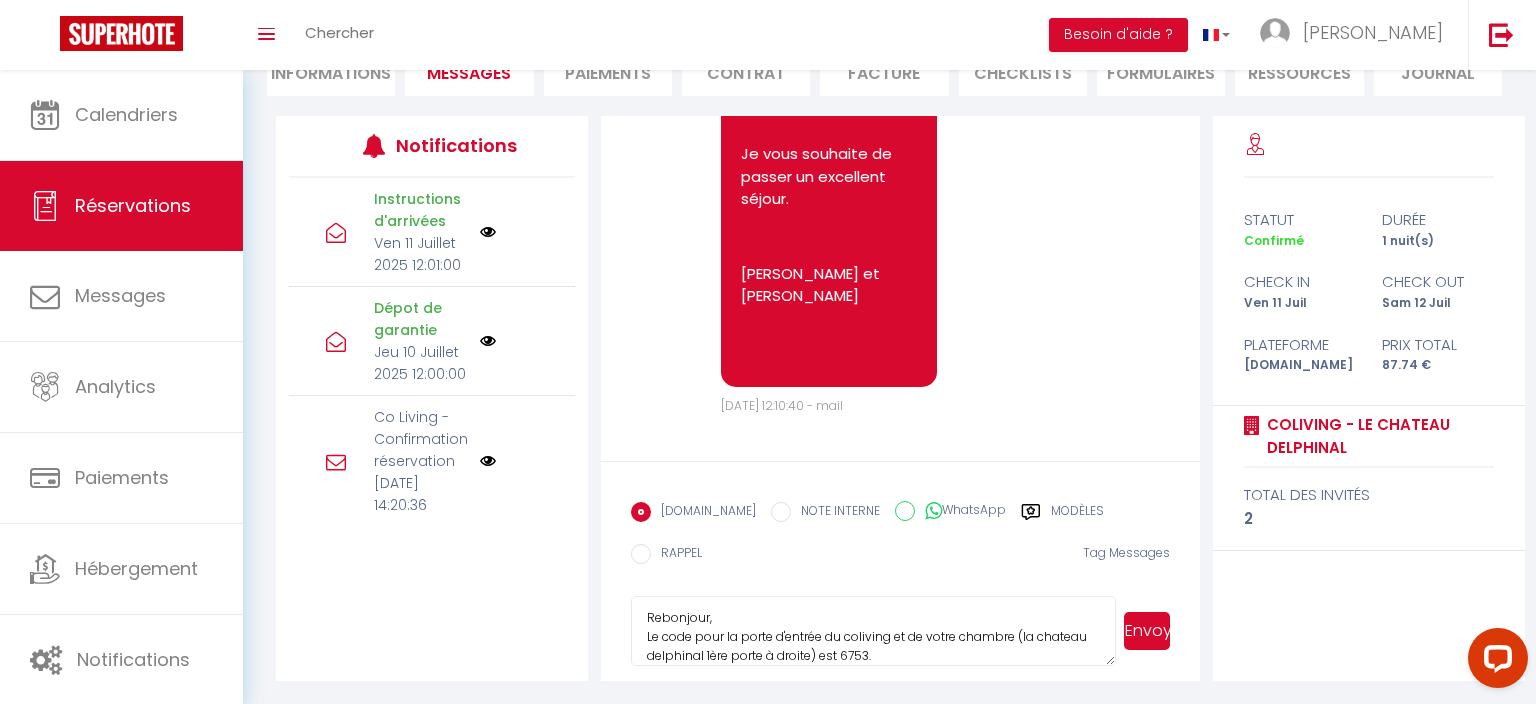 scroll, scrollTop: 23, scrollLeft: 0, axis: vertical 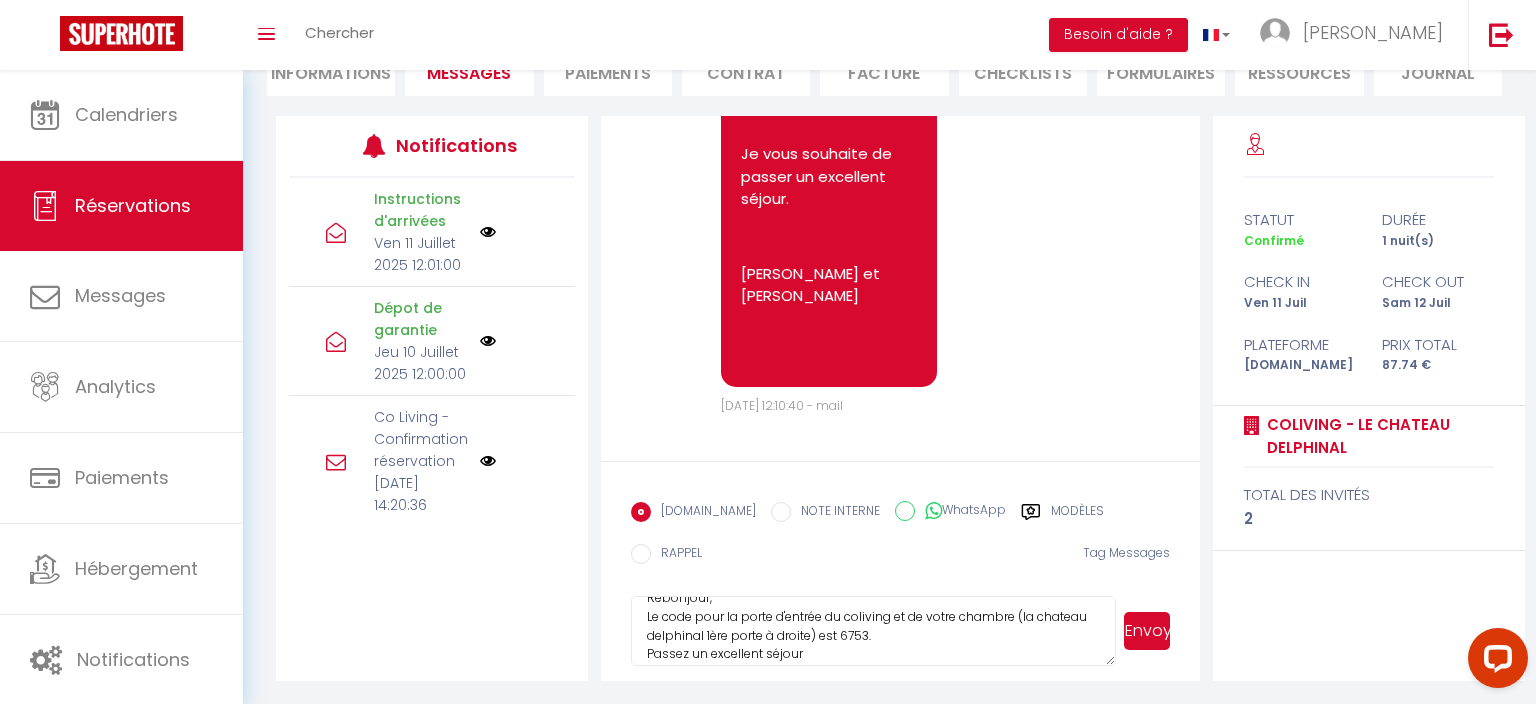click on "Rebonjour,
Le code pour la porte d'entrée du coliving et de votre chambre (la chateau delphinal 1ère porte à droite) est 6753.
Passez un excellent séjour" at bounding box center [873, 631] 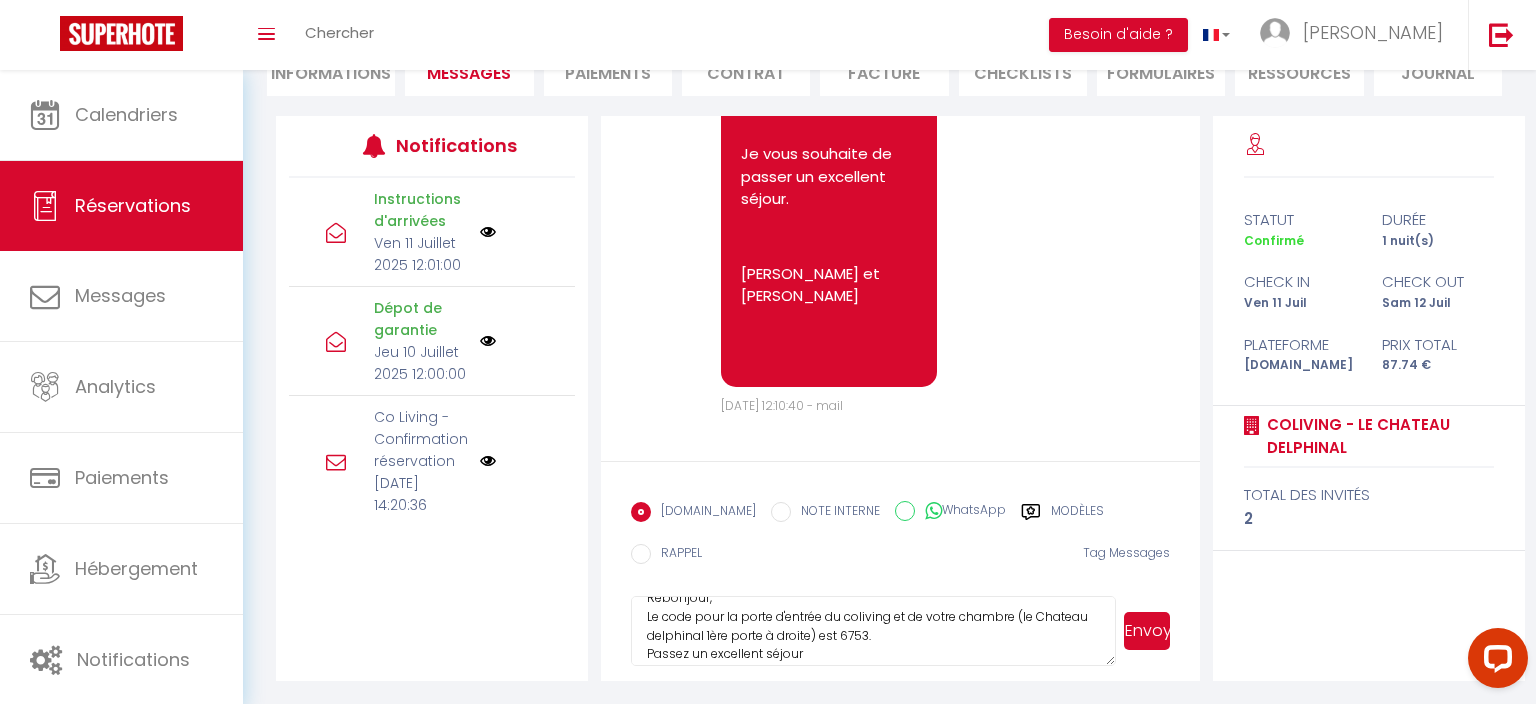 click on "Rebonjour,
Le code pour la porte d'entrée du coliving et de votre chambre (le Chateau delphinal 1ère porte à droite) est 6753.
Passez un excellent séjour" at bounding box center (873, 631) 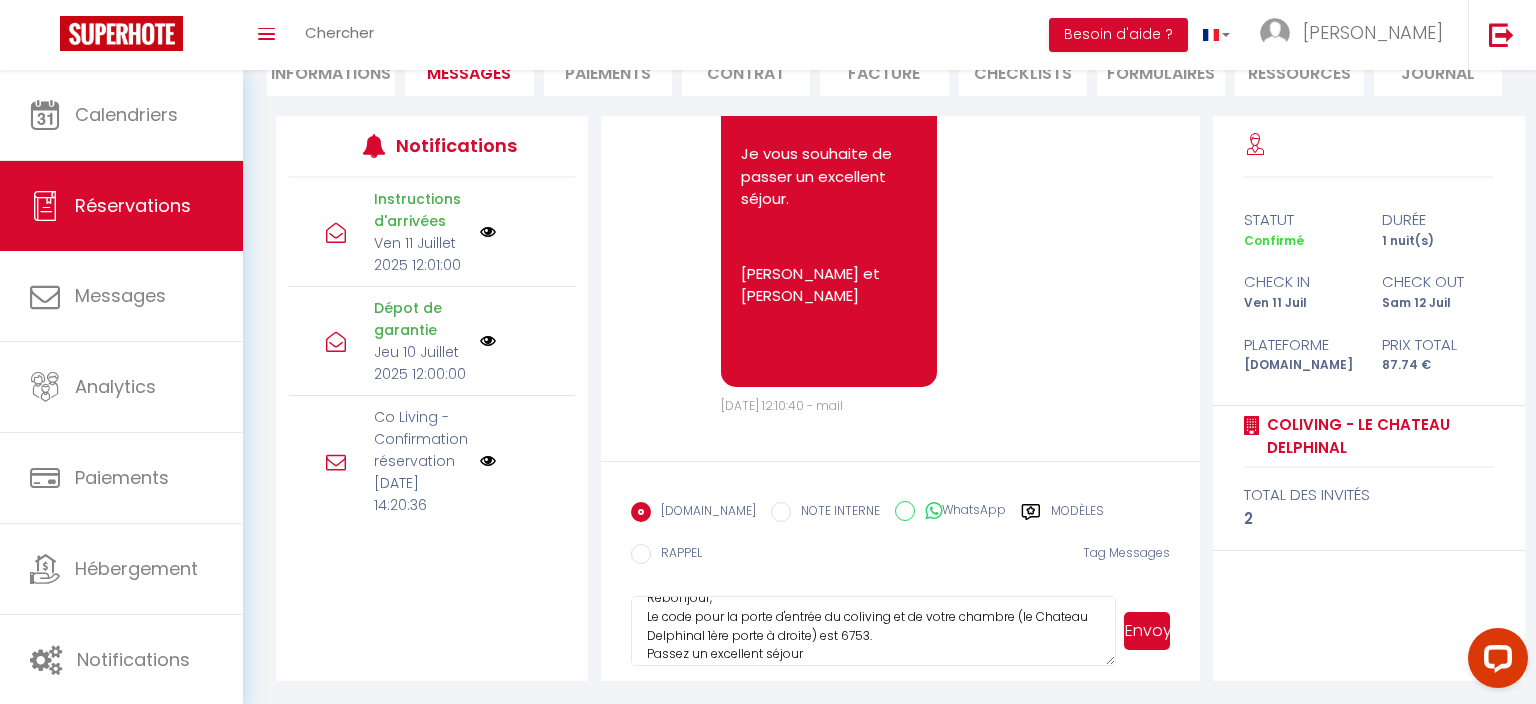 click on "Rebonjour,
Le code pour la porte d'entrée du coliving et de votre chambre (le Chateau Delphinal 1ère porte à droite) est 6753.
Passez un excellent séjour" at bounding box center (873, 631) 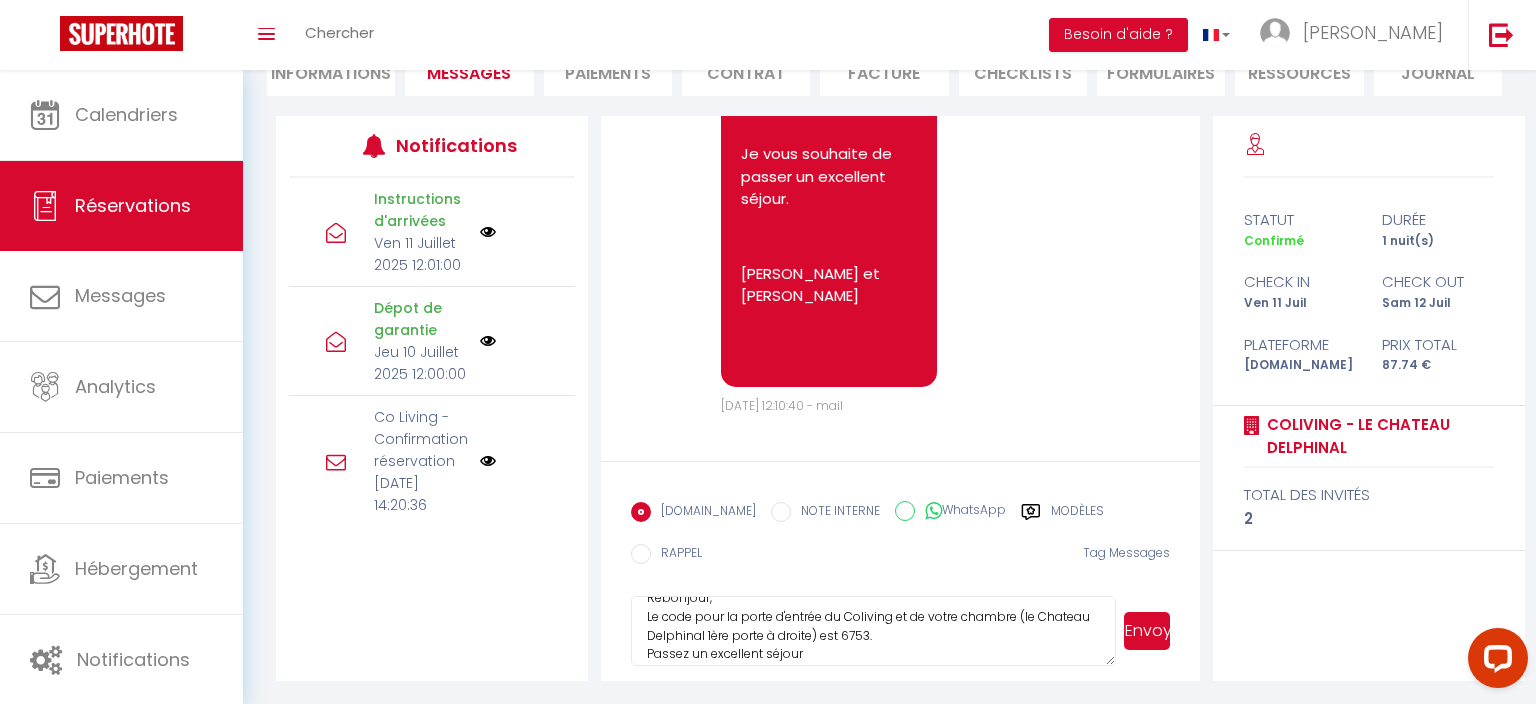 click on "Rebonjour,
Le code pour la porte d'entrée du Coliving et de votre chambre (le Chateau Delphinal 1ère porte à droite) est 6753.
Passez un excellent séjour" at bounding box center [873, 631] 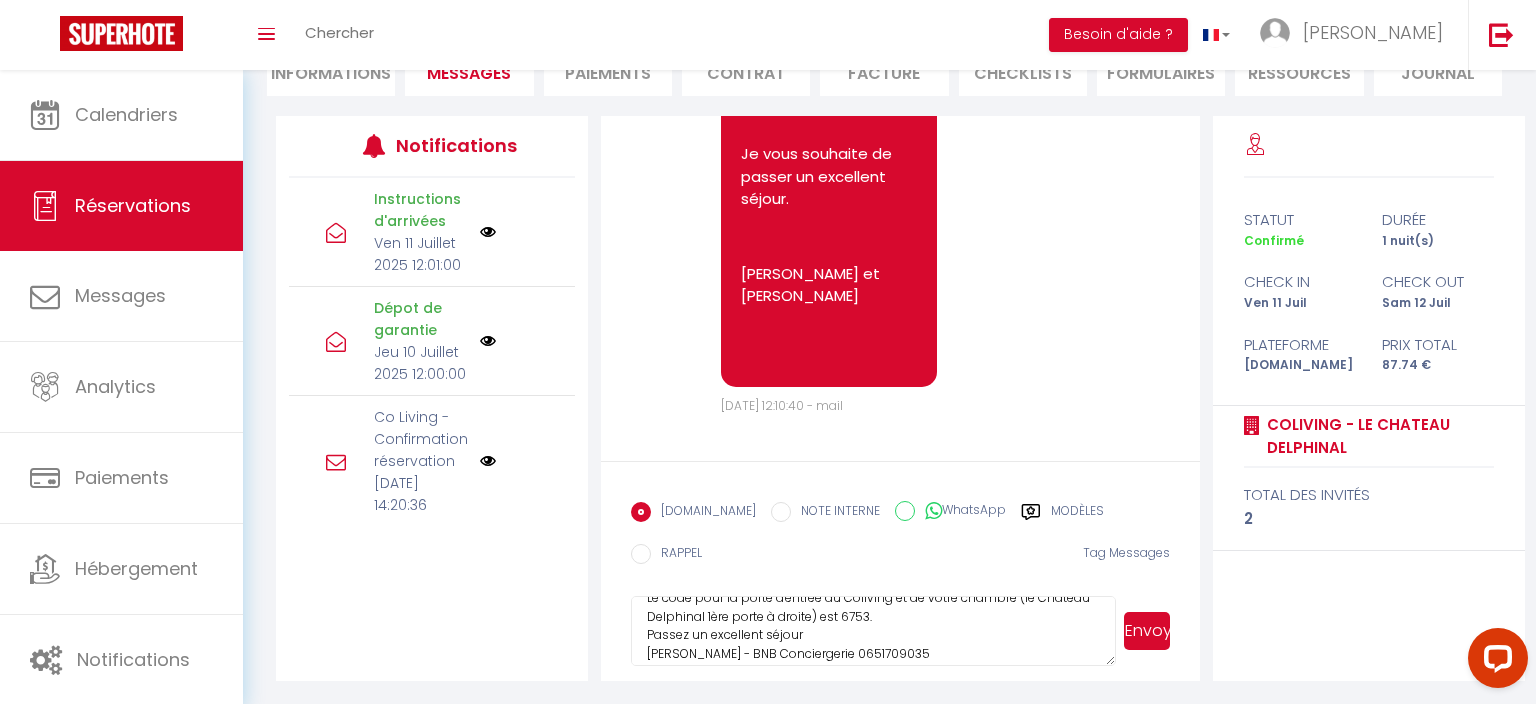 click on "Rebonjour,
Le code pour la porte d'entrée du Coliving et de votre chambre (le Chateau Delphinal 1ère porte à droite) est 6753.
Passez un excellent séjour
Claudie - BNB Conciergerie 0651709035" at bounding box center [873, 631] 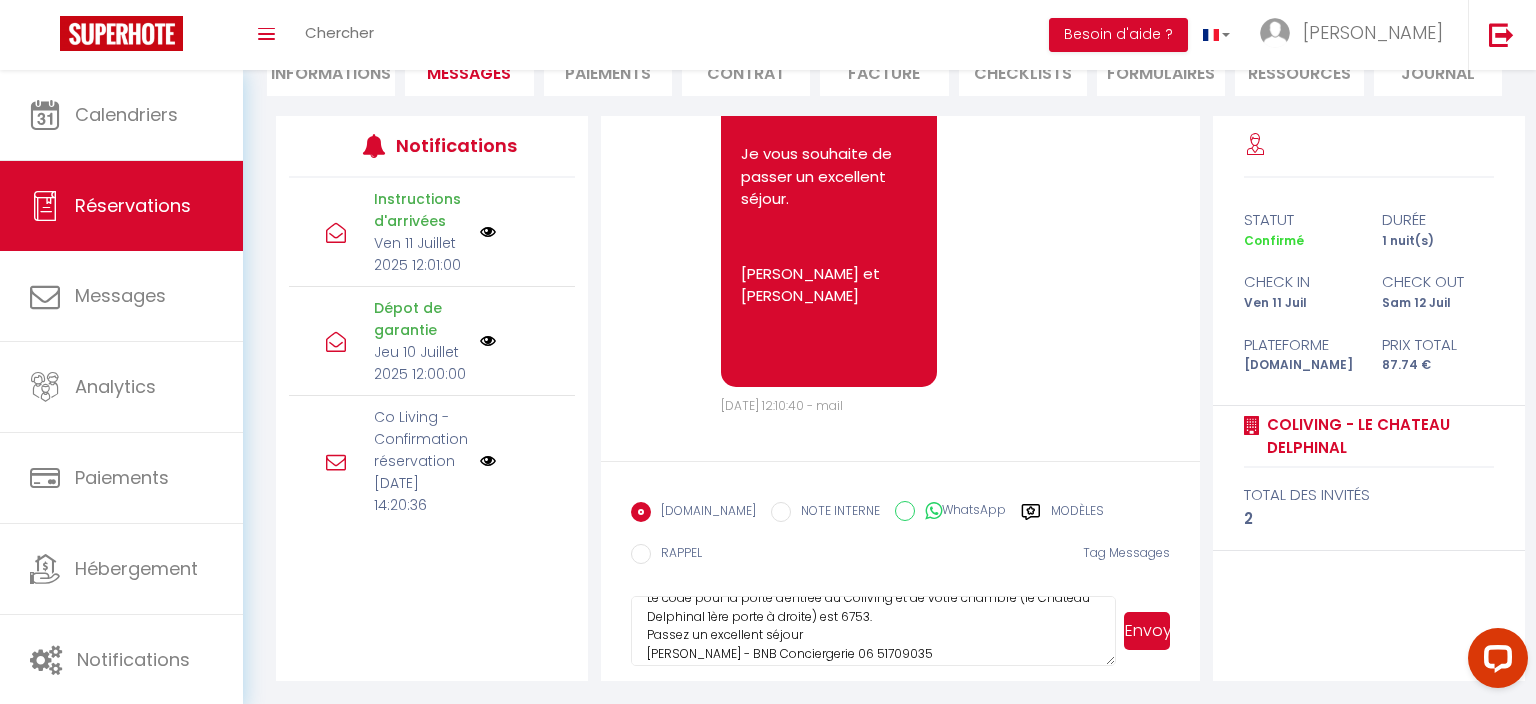 click on "Rebonjour,
Le code pour la porte d'entrée du Coliving et de votre chambre (le Chateau Delphinal 1ère porte à droite) est 6753.
Passez un excellent séjour
Claudie - BNB Conciergerie 06 51709035" at bounding box center [873, 631] 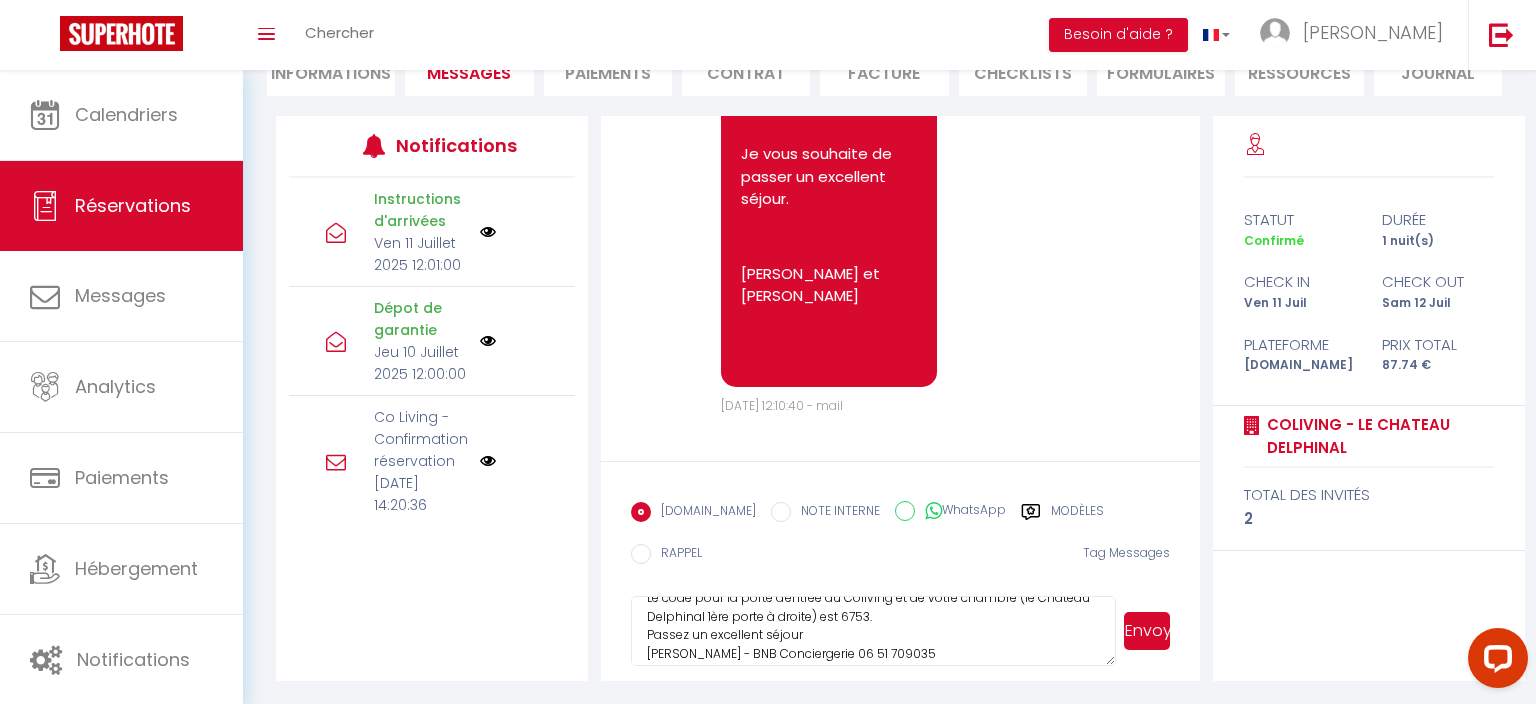 click on "Rebonjour,
Le code pour la porte d'entrée du Coliving et de votre chambre (le Chateau Delphinal 1ère porte à droite) est 6753.
Passez un excellent séjour
Claudie - BNB Conciergerie 06 51 709035" at bounding box center [873, 631] 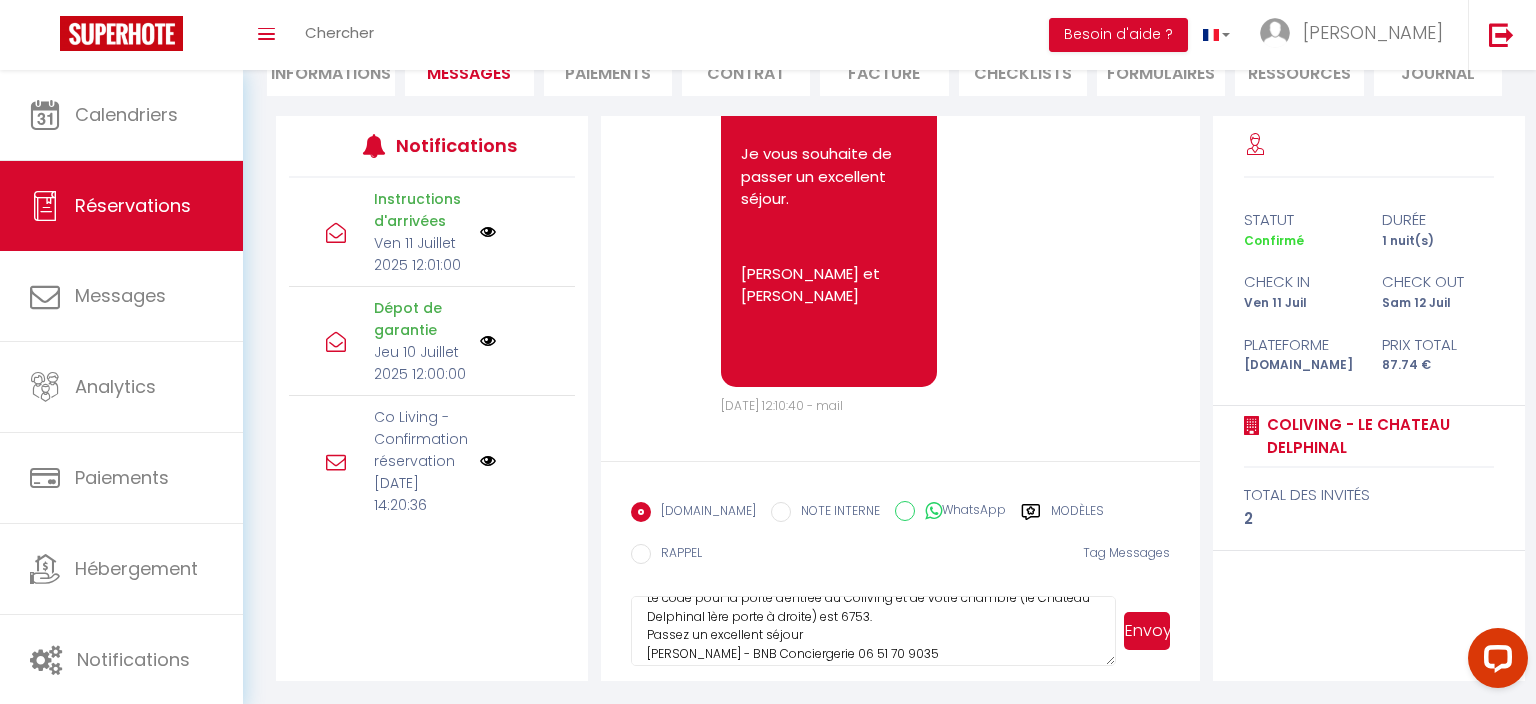 click on "Rebonjour,
Le code pour la porte d'entrée du Coliving et de votre chambre (le Chateau Delphinal 1ère porte à droite) est 6753.
Passez un excellent séjour
Claudie - BNB Conciergerie 06 51 70 9035" at bounding box center [873, 631] 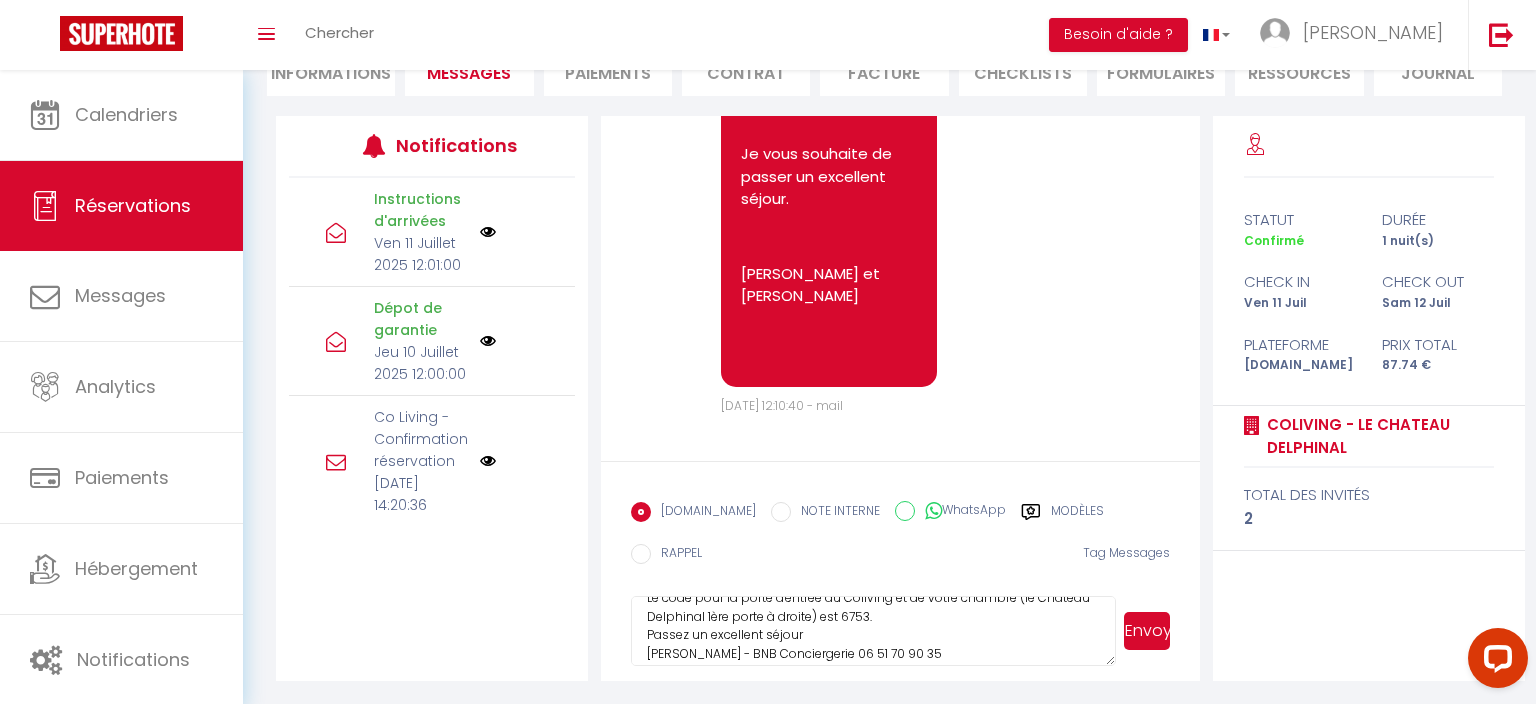 scroll, scrollTop: 0, scrollLeft: 0, axis: both 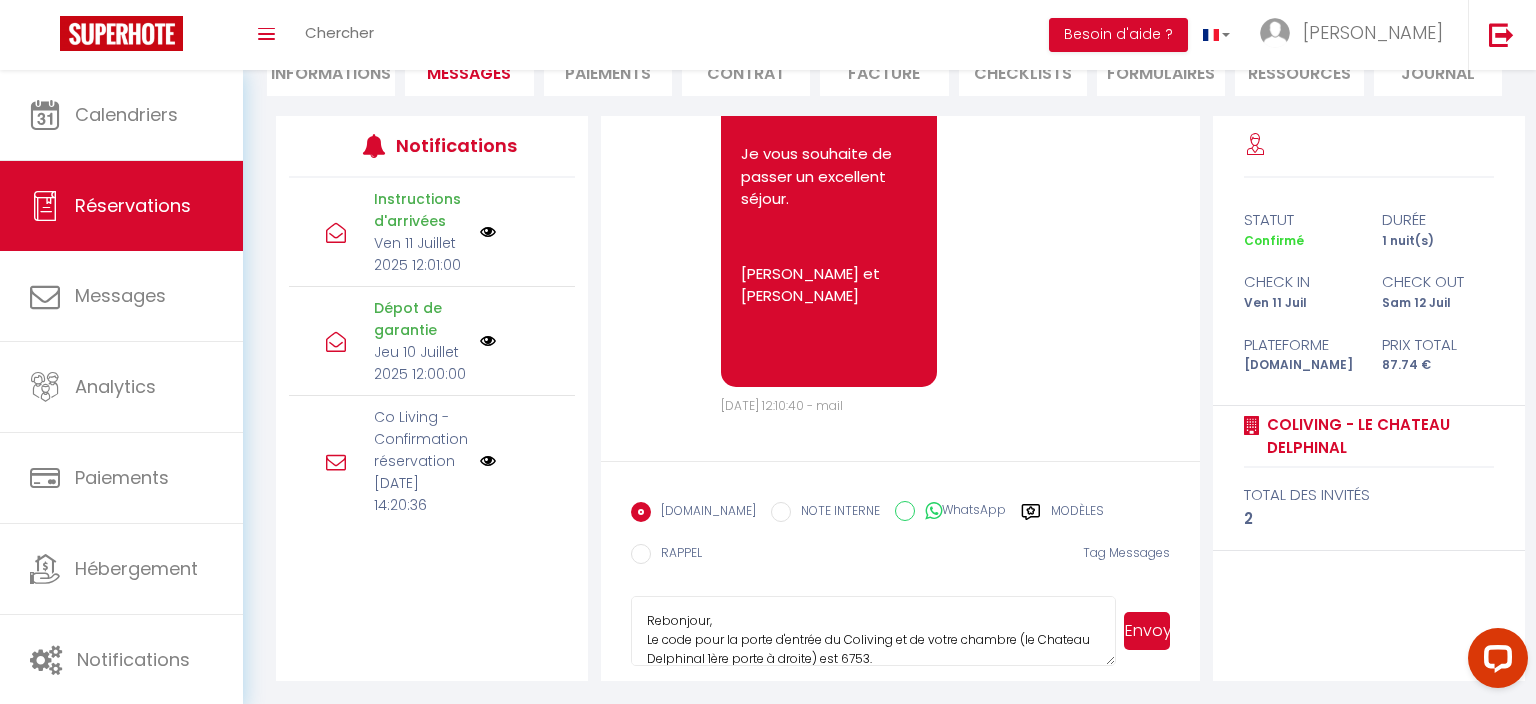 type on "Rebonjour,
Le code pour la porte d'entrée du Coliving et de votre chambre (le Chateau Delphinal 1ère porte à droite) est 6753.
Passez un excellent séjour
Claudie - BNB Conciergerie 06 51 70 90 35" 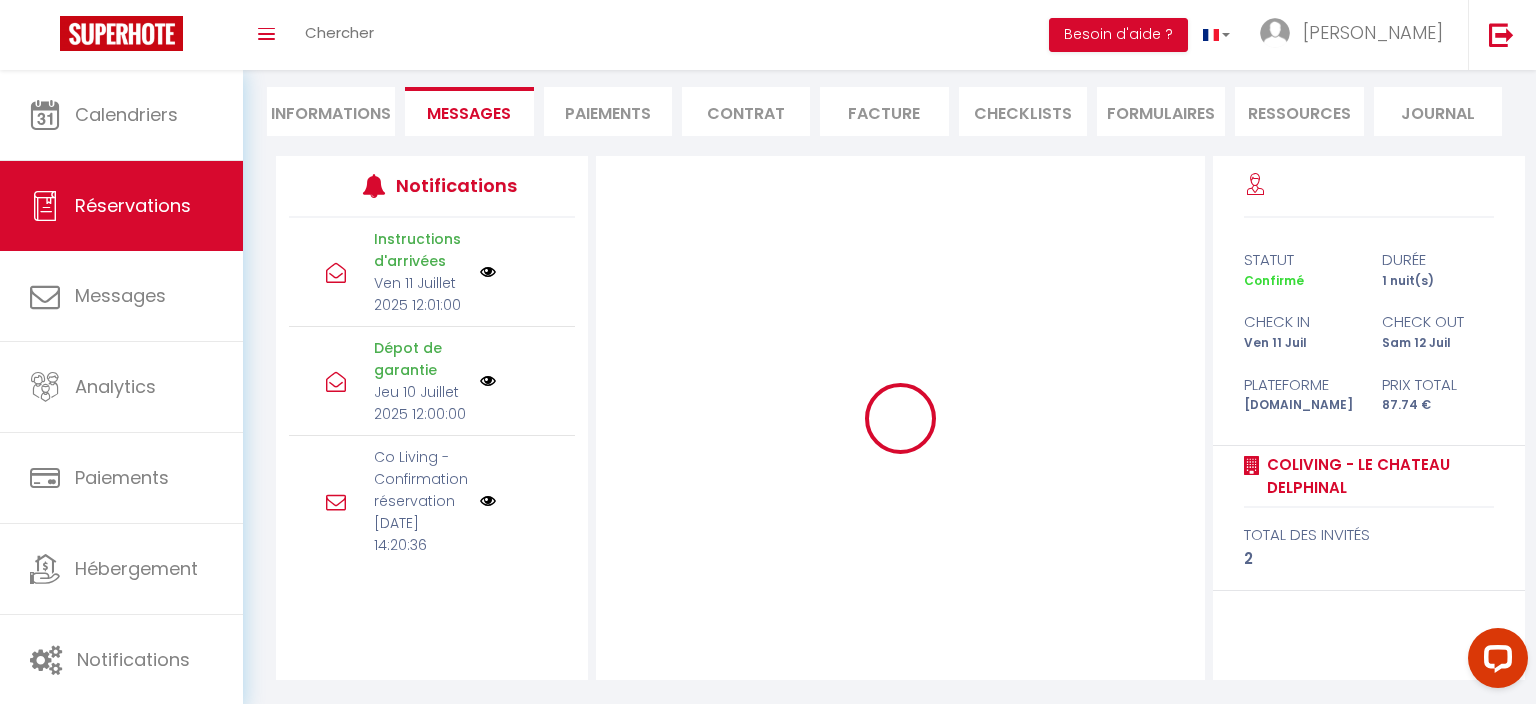 scroll, scrollTop: 175, scrollLeft: 0, axis: vertical 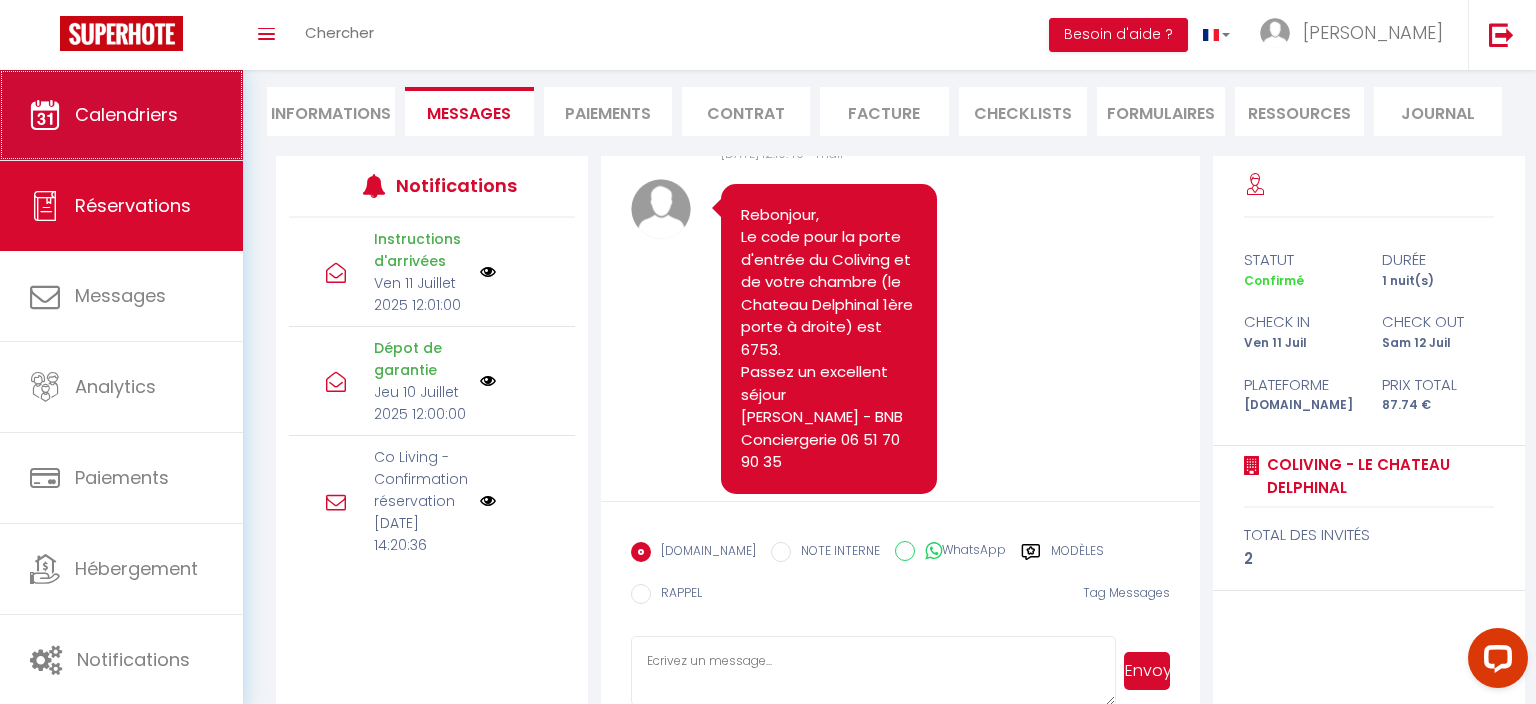 click on "Calendriers" at bounding box center [121, 115] 